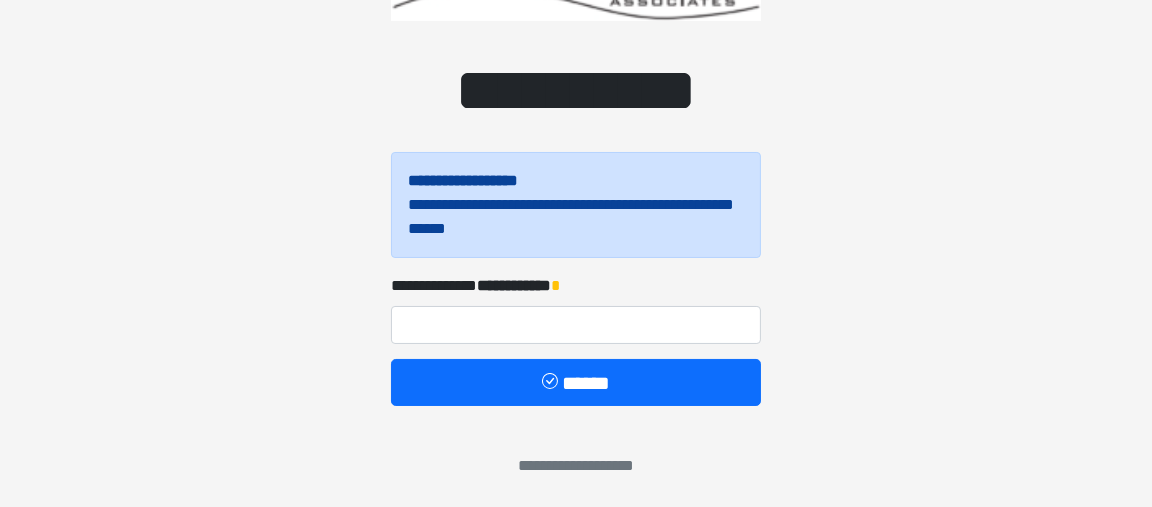 scroll, scrollTop: 110, scrollLeft: 0, axis: vertical 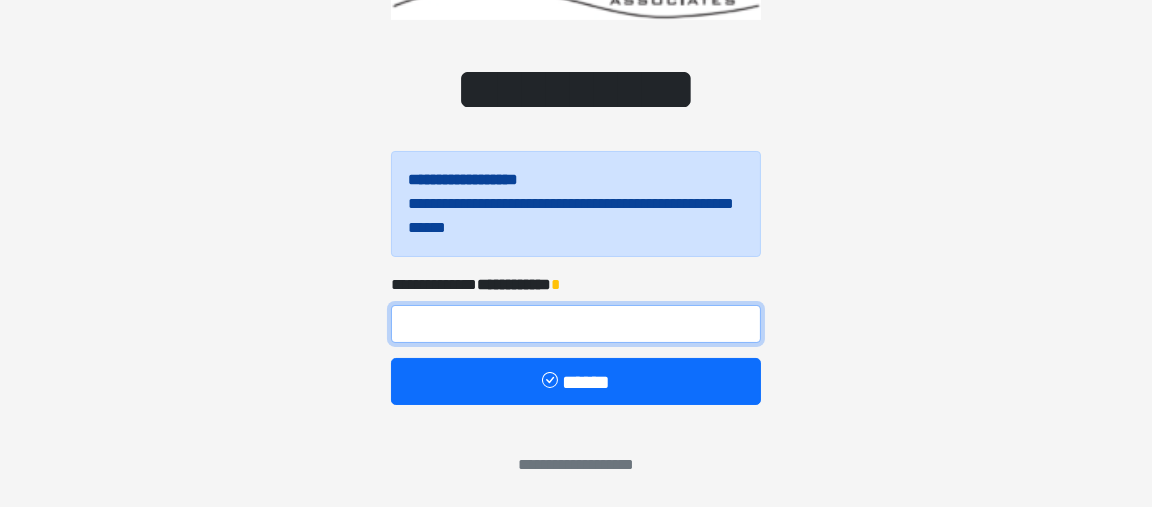 click at bounding box center [576, 324] 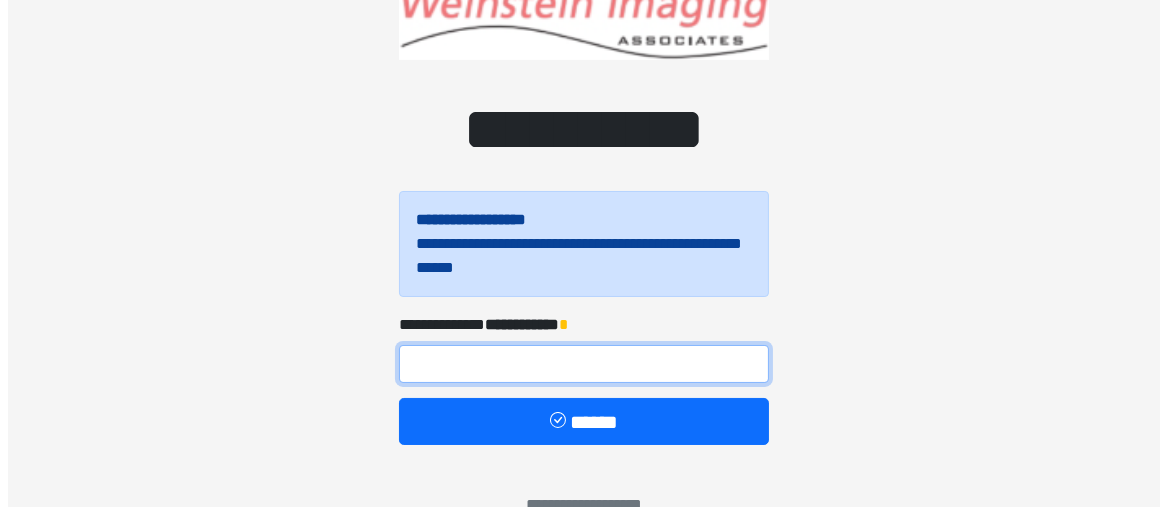 scroll, scrollTop: 99, scrollLeft: 0, axis: vertical 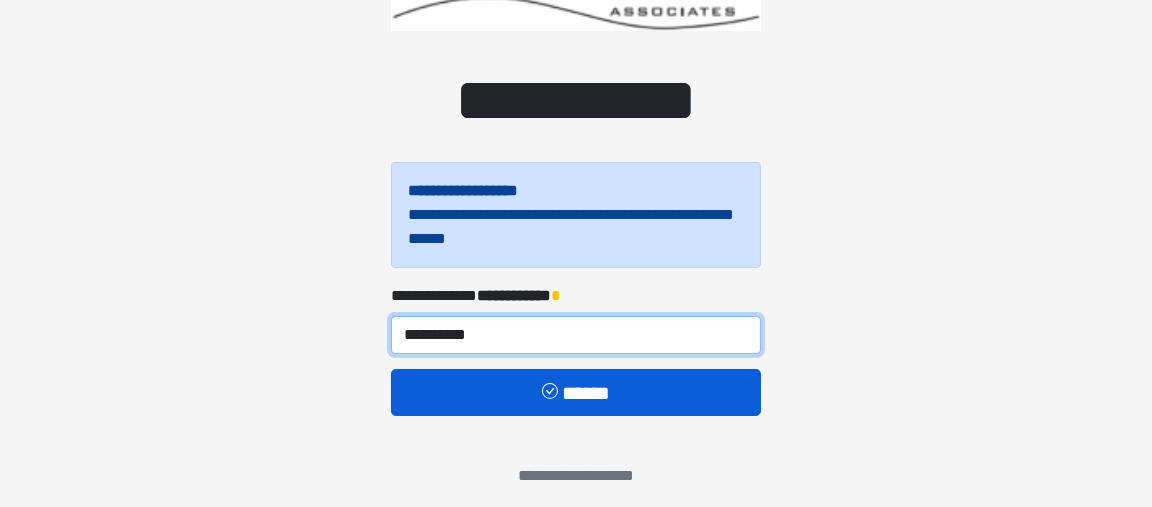 type on "**********" 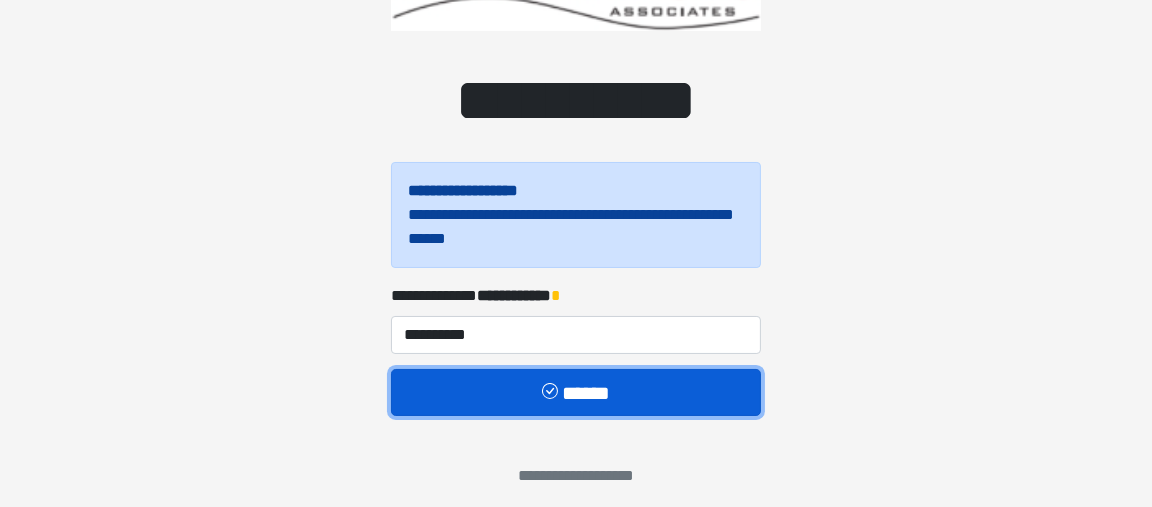 click on "******" at bounding box center (576, 392) 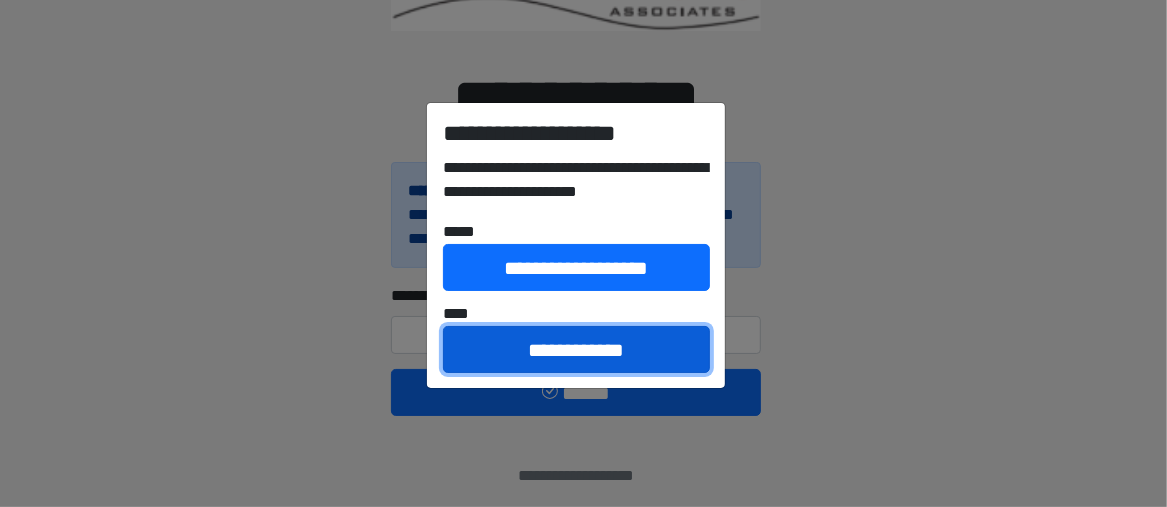 click on "**********" at bounding box center (576, 349) 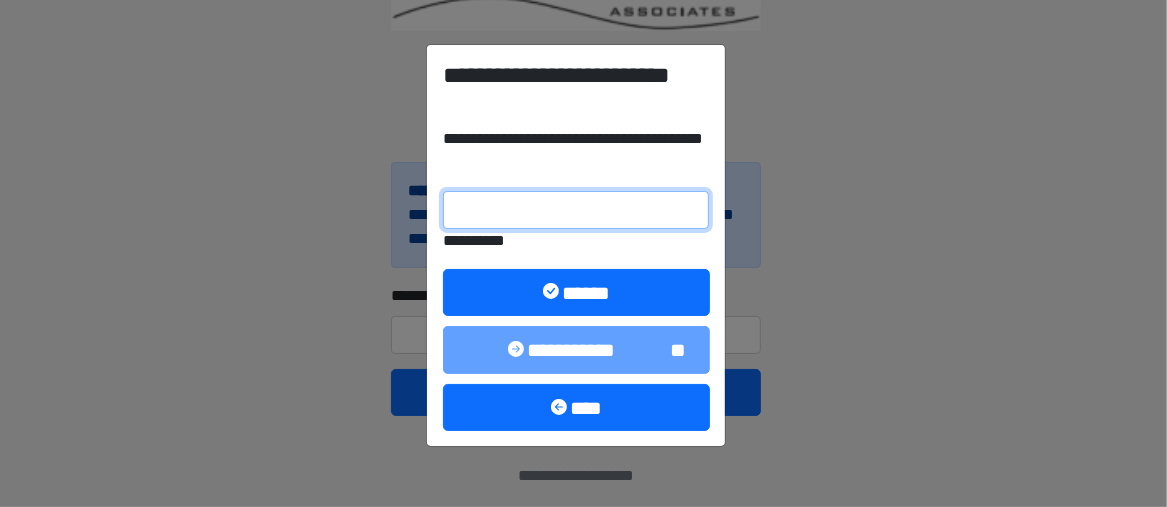 click on "**********" at bounding box center (576, 210) 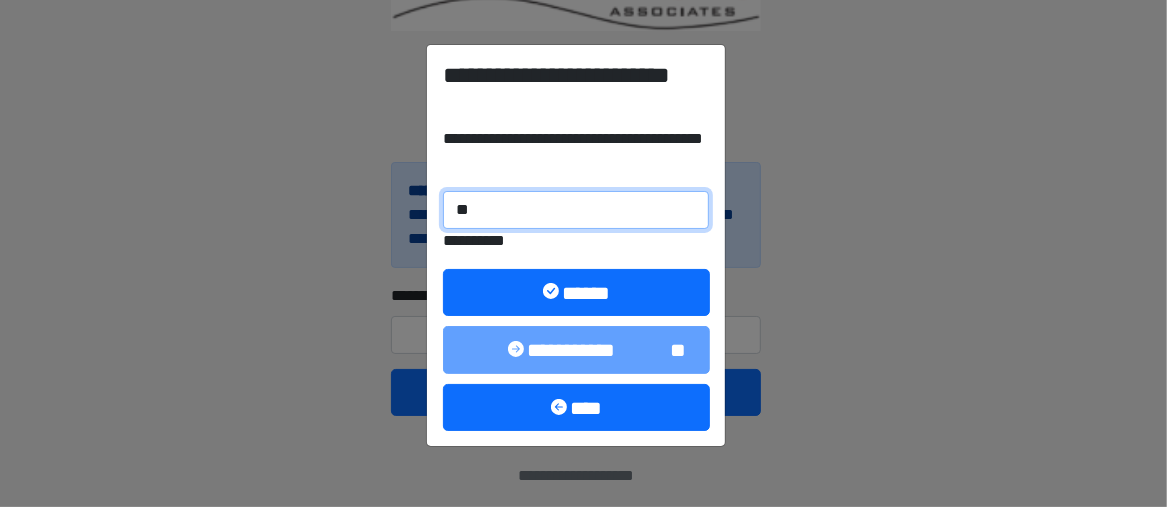 type on "*" 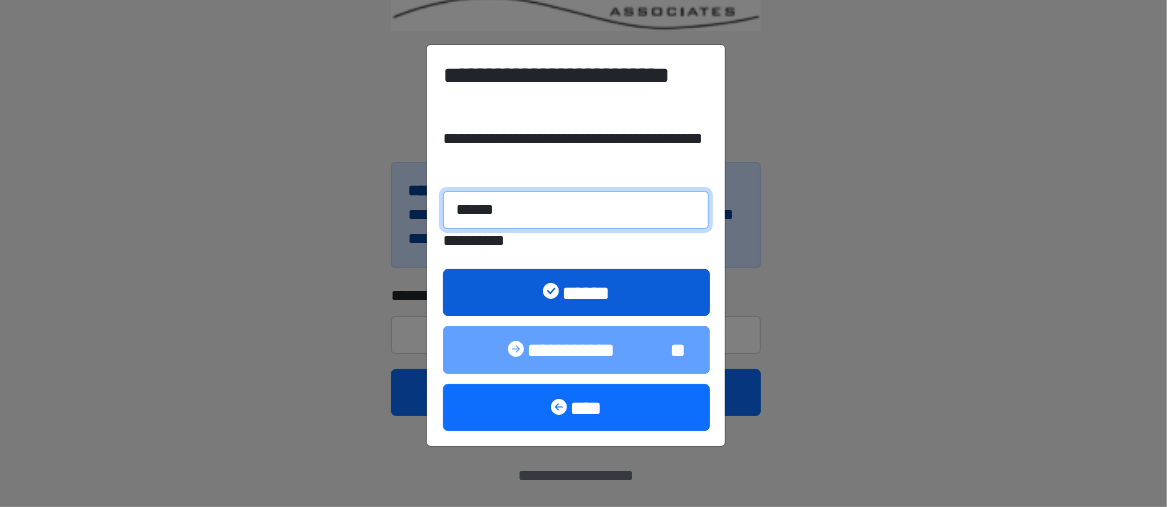 type on "******" 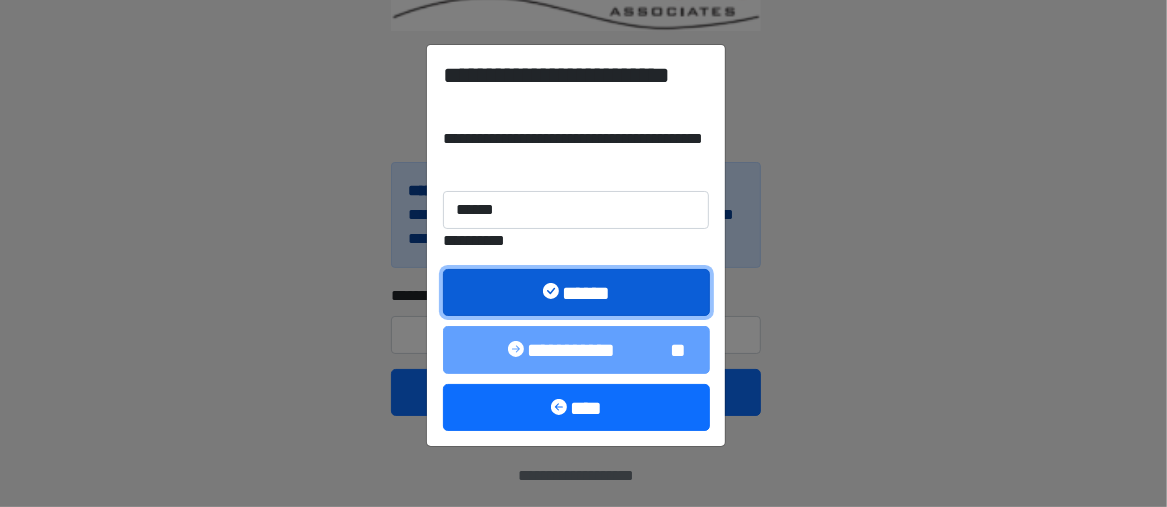 click at bounding box center [553, 293] 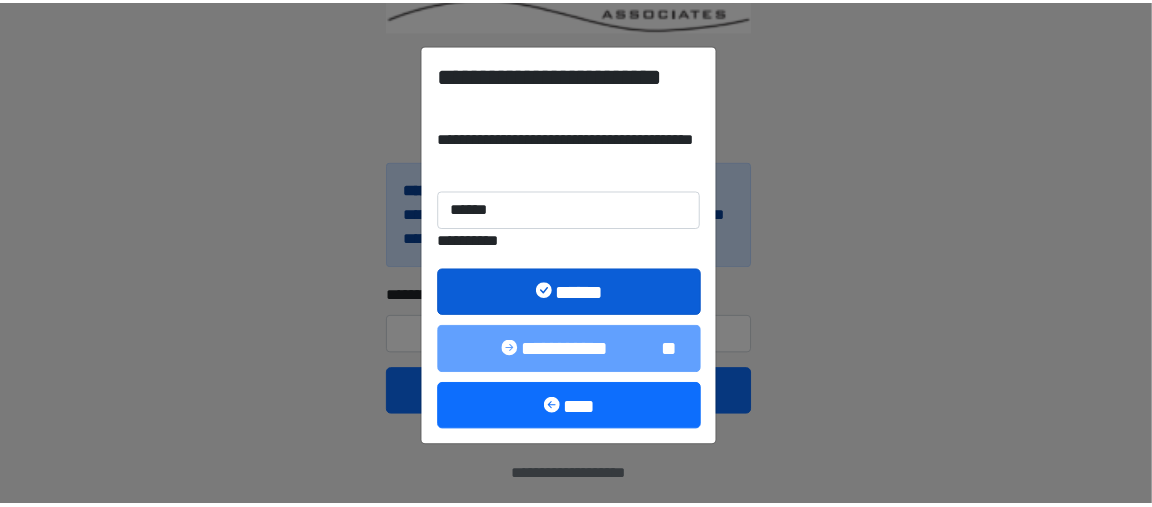 scroll, scrollTop: 0, scrollLeft: 0, axis: both 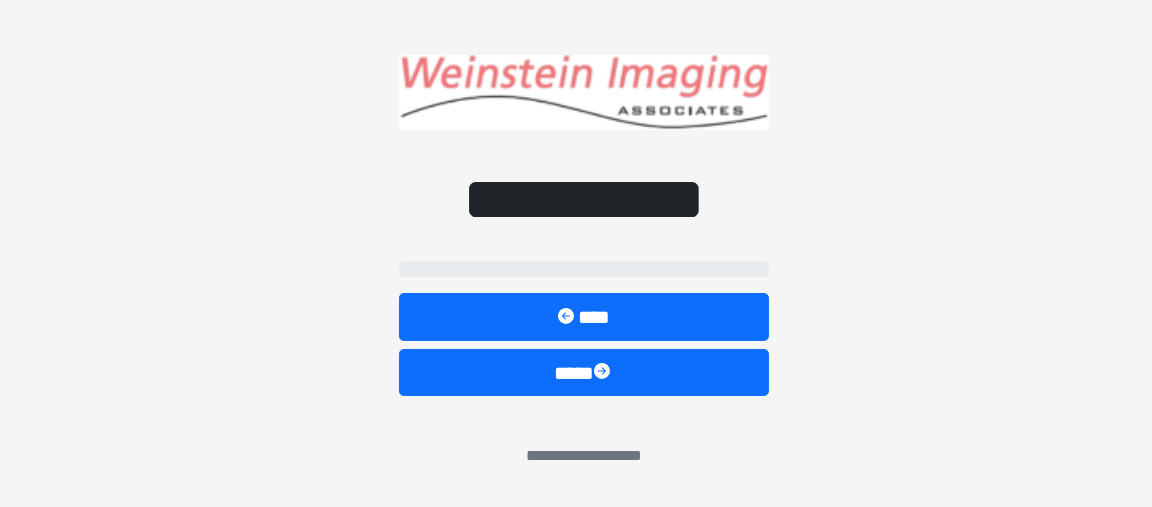 select on "*****" 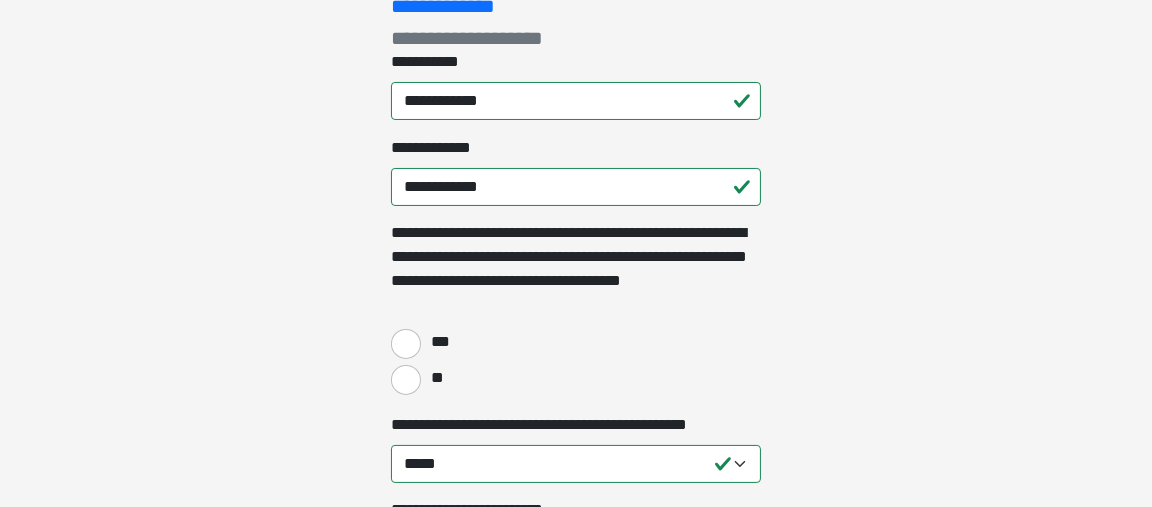 scroll, scrollTop: 399, scrollLeft: 0, axis: vertical 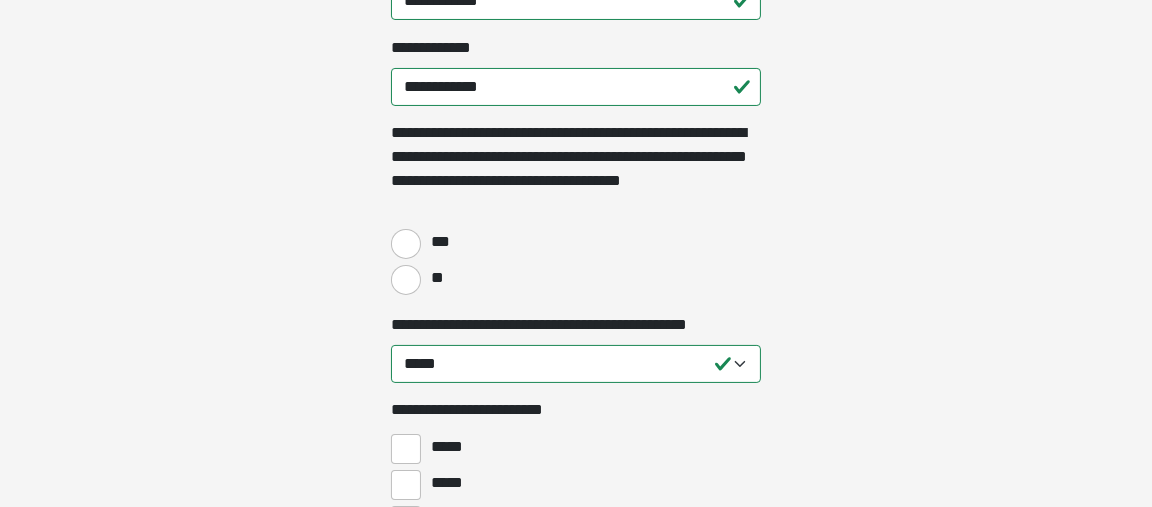 click on "***" at bounding box center [437, 242] 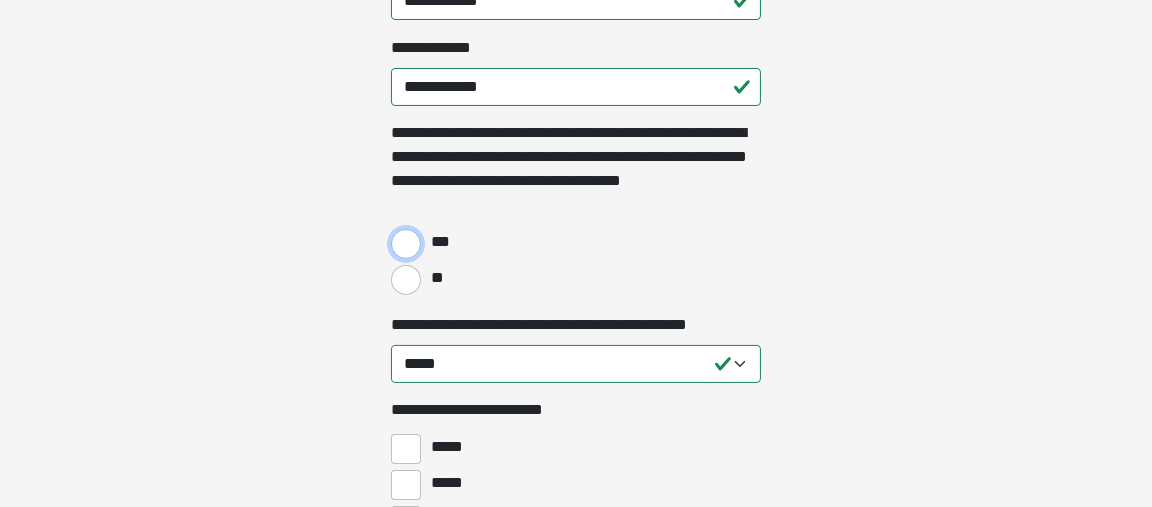 radio on "****" 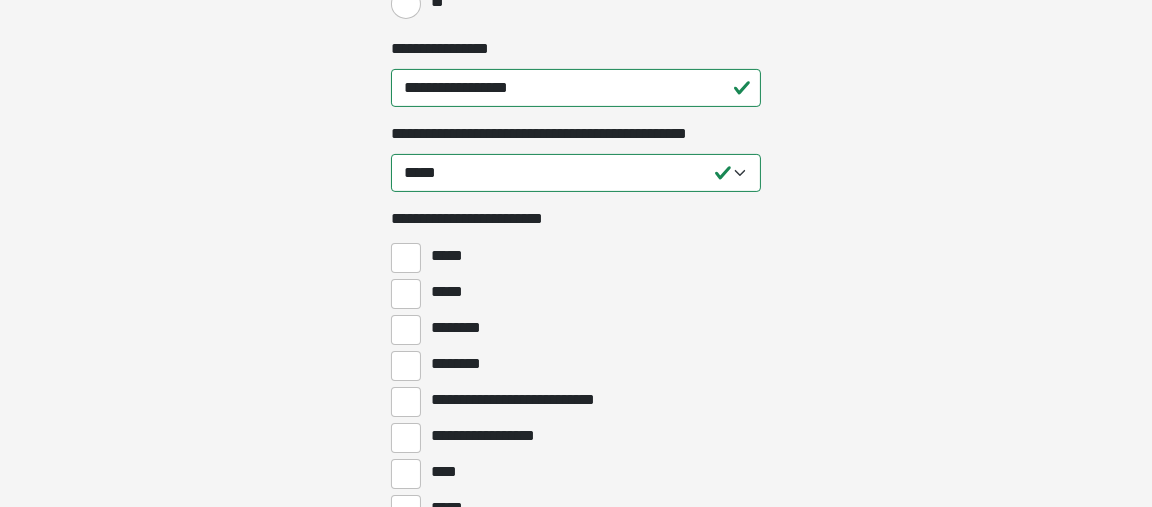 scroll, scrollTop: 699, scrollLeft: 0, axis: vertical 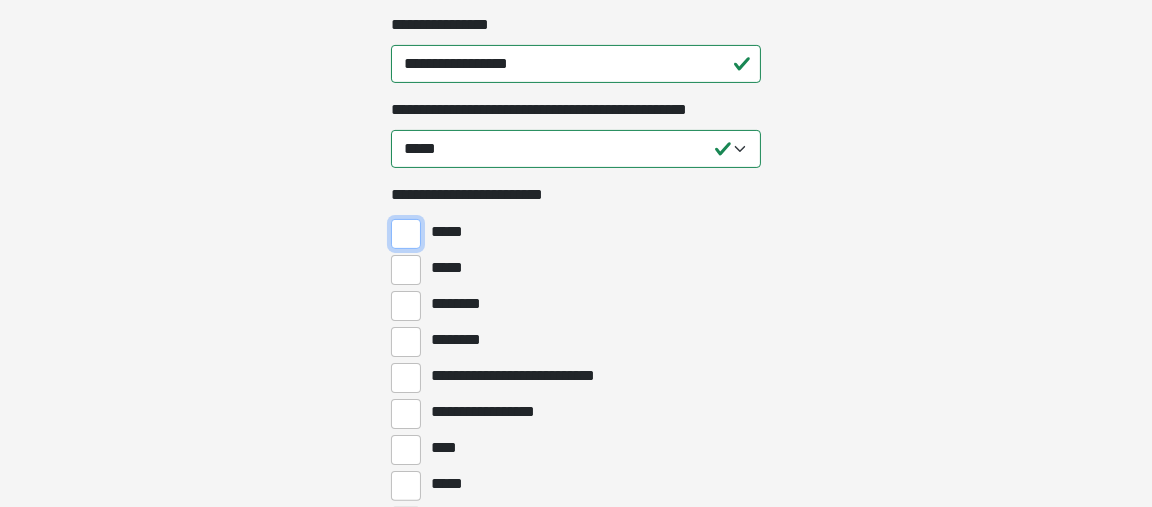click on "*****" at bounding box center [406, 234] 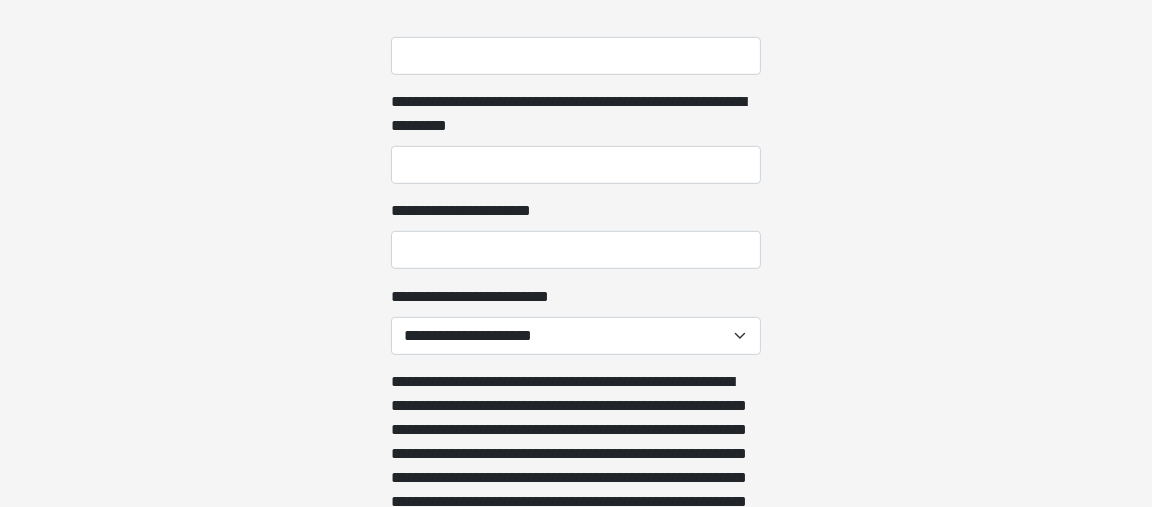 scroll, scrollTop: 1299, scrollLeft: 0, axis: vertical 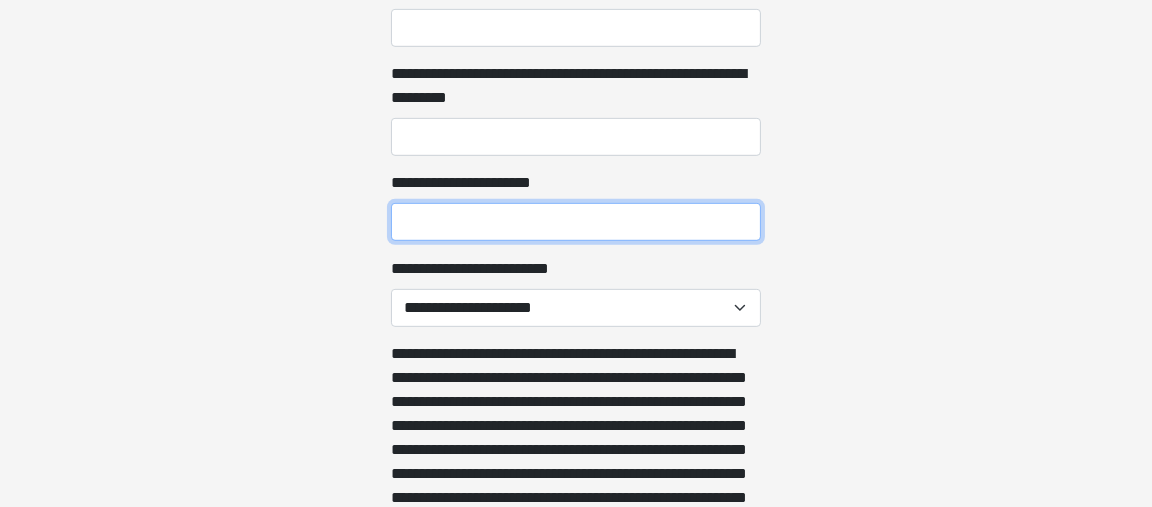 click on "**********" at bounding box center (576, 222) 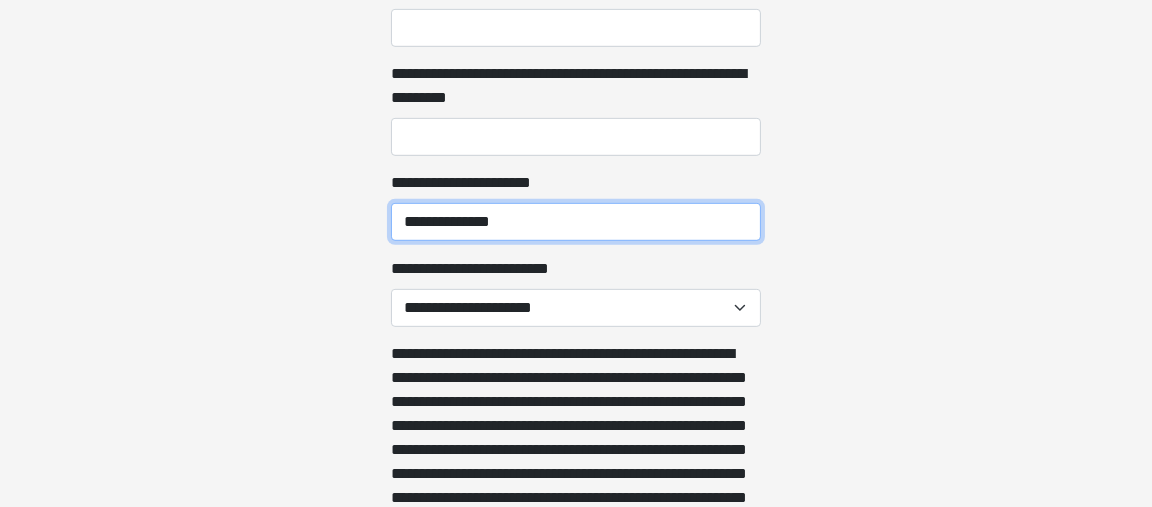 type on "**********" 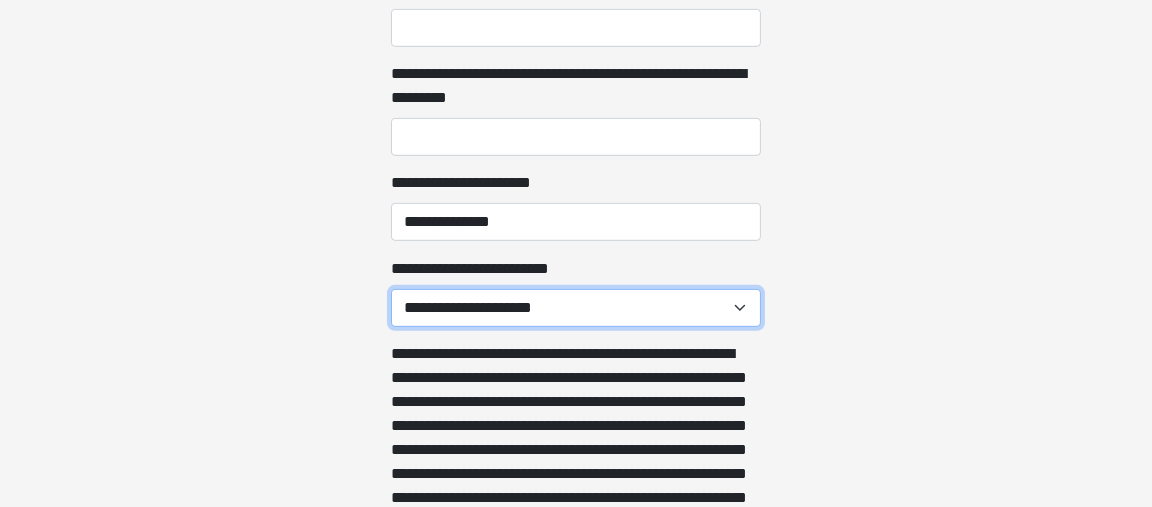 click on "**********" at bounding box center [576, 308] 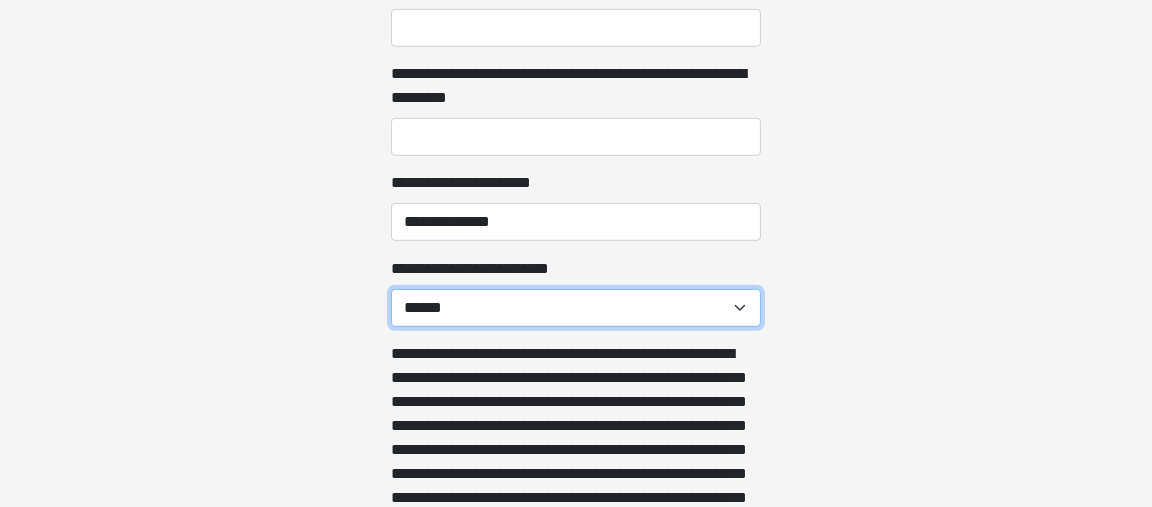 click on "**********" at bounding box center (576, 308) 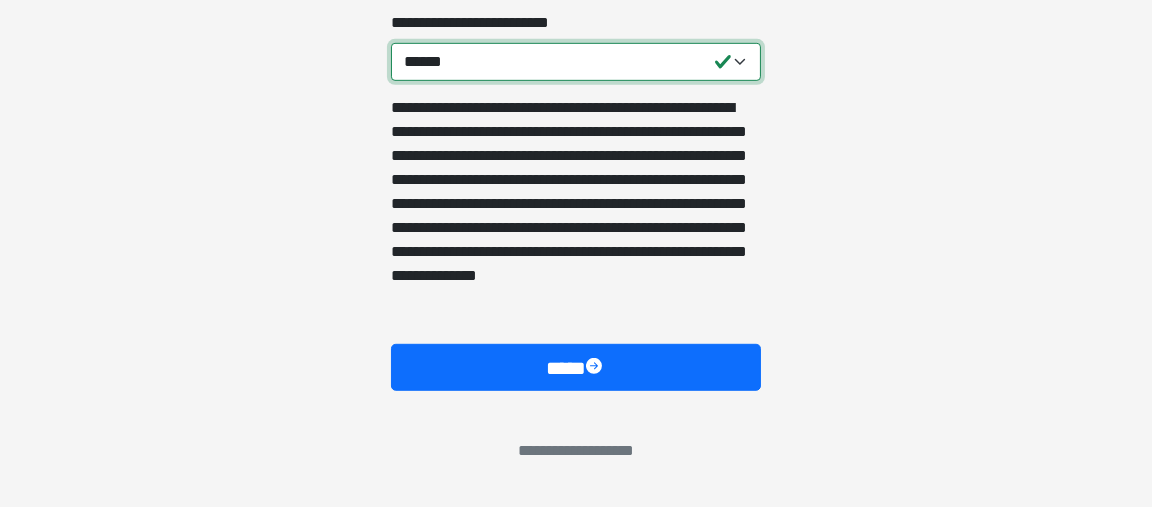 scroll, scrollTop: 1563, scrollLeft: 0, axis: vertical 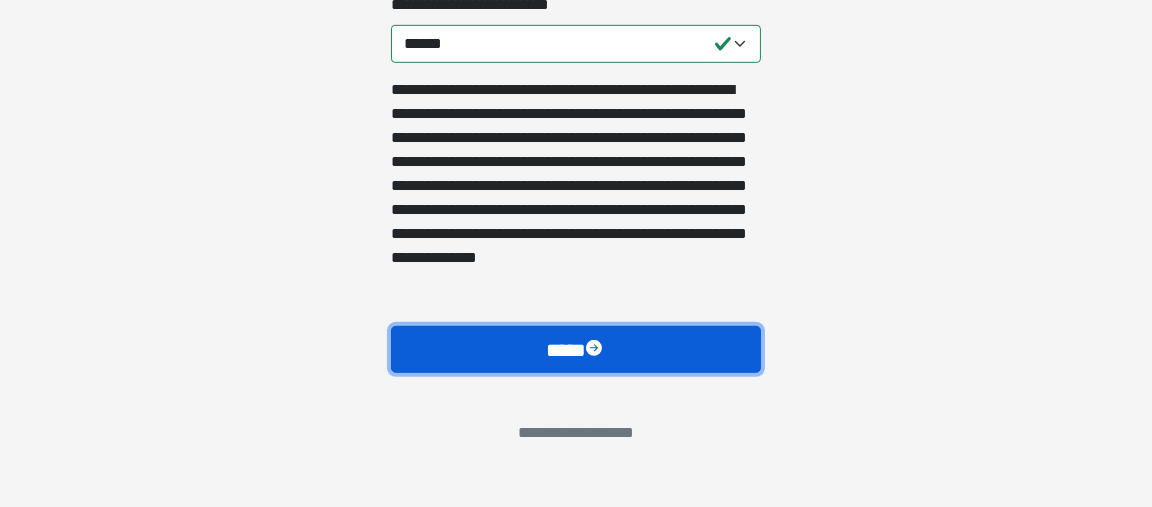 click on "****" at bounding box center (576, 349) 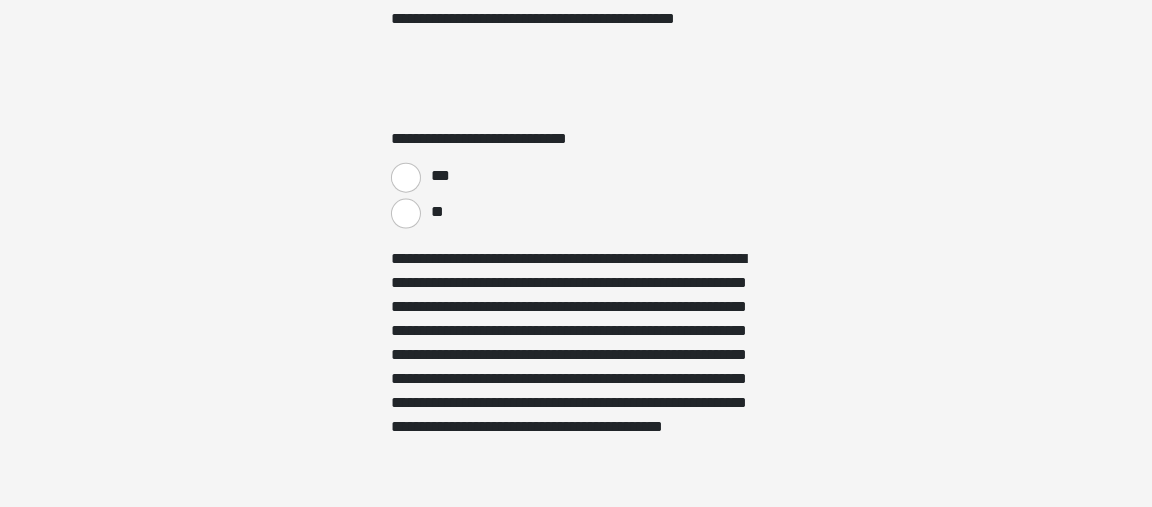 scroll, scrollTop: 3399, scrollLeft: 0, axis: vertical 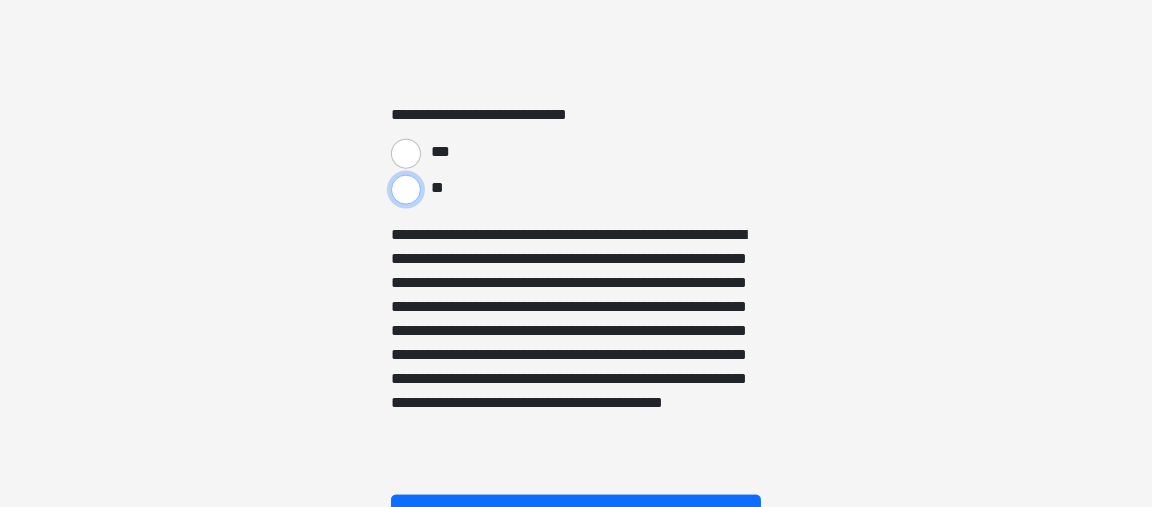 click on "**" at bounding box center (406, 190) 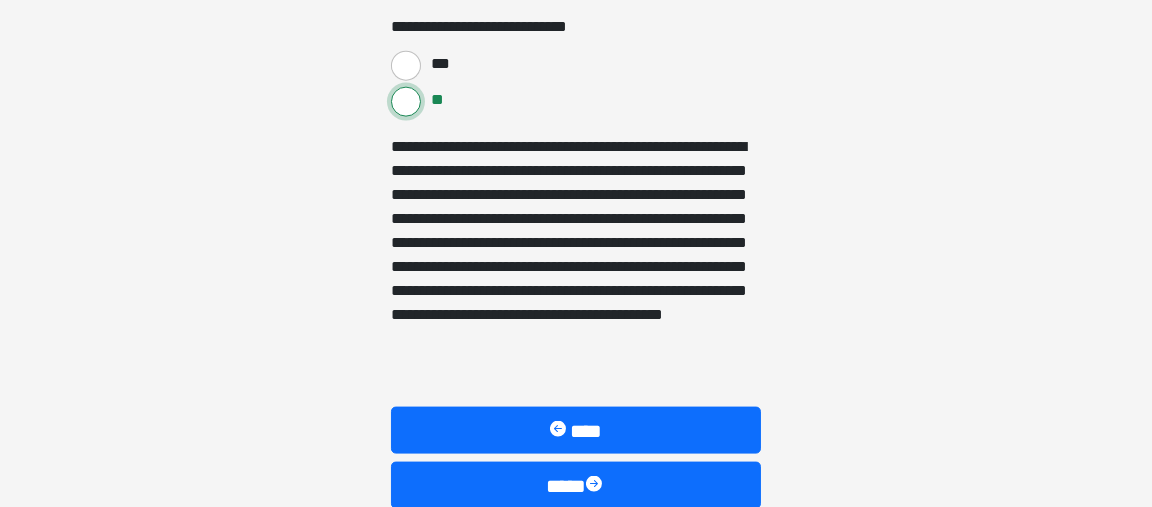 scroll, scrollTop: 3624, scrollLeft: 0, axis: vertical 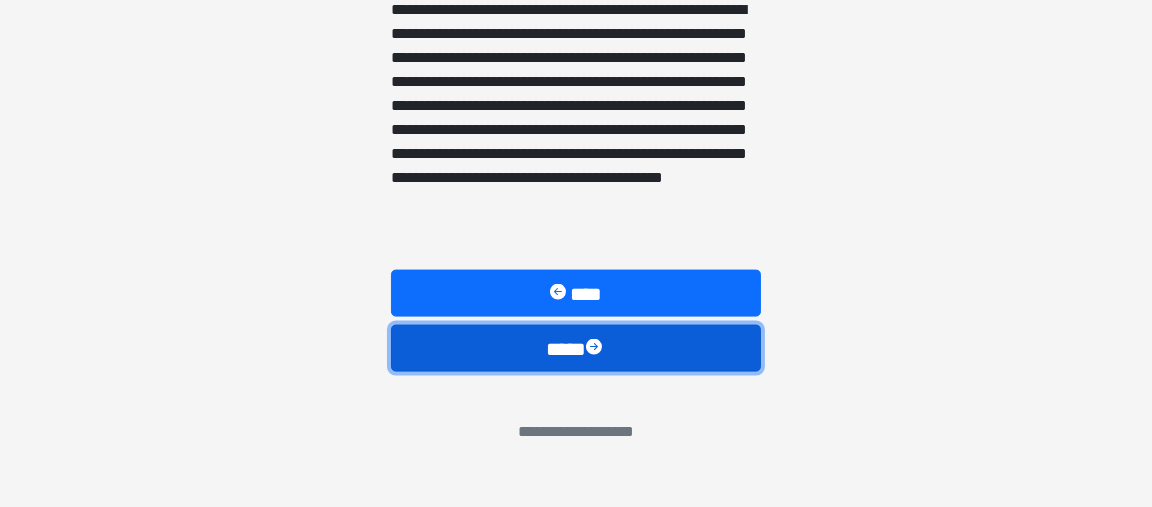 click on "****" at bounding box center (576, 348) 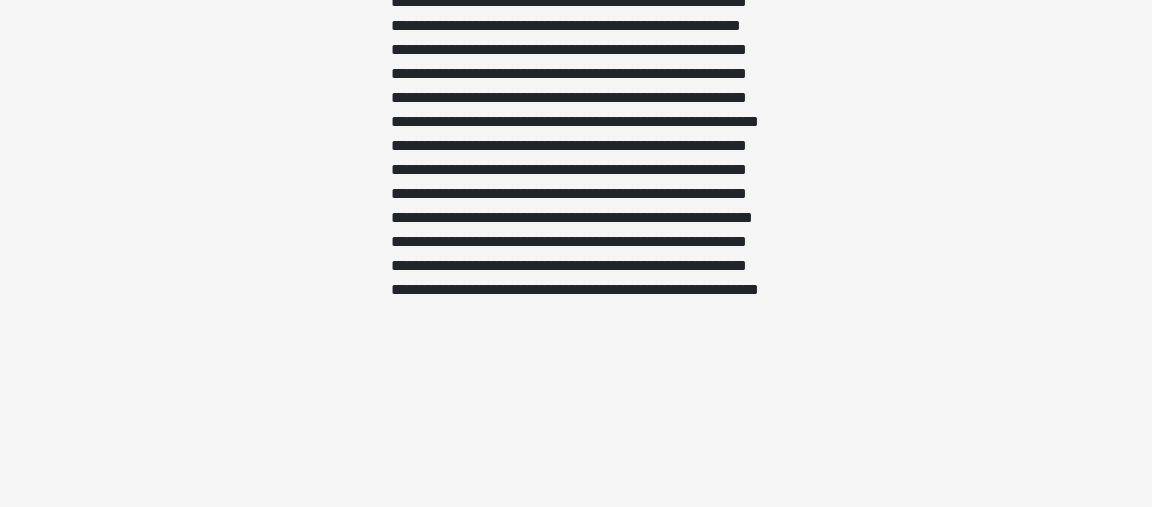 scroll, scrollTop: 1903, scrollLeft: 0, axis: vertical 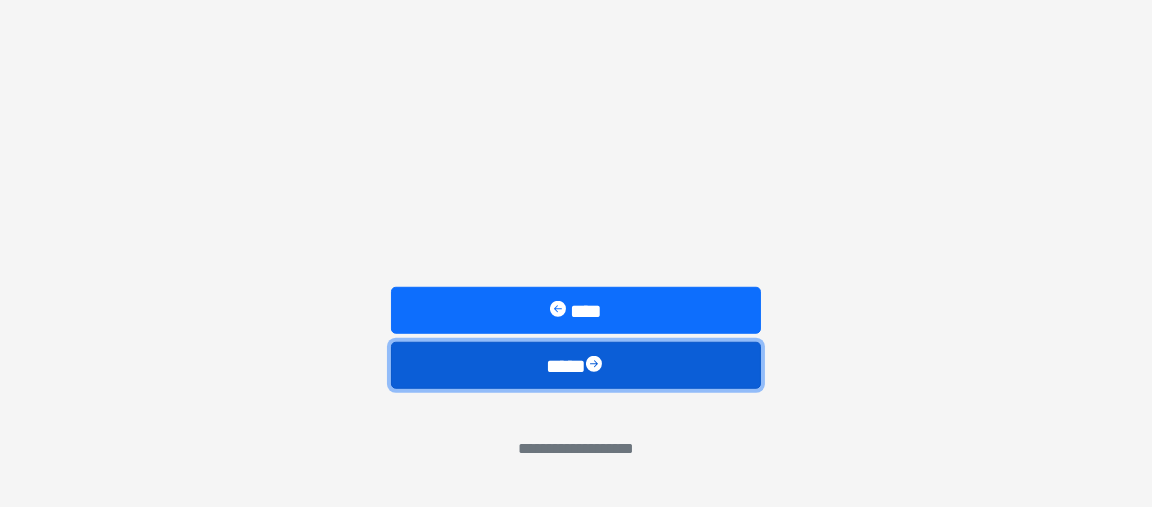 click at bounding box center [596, 366] 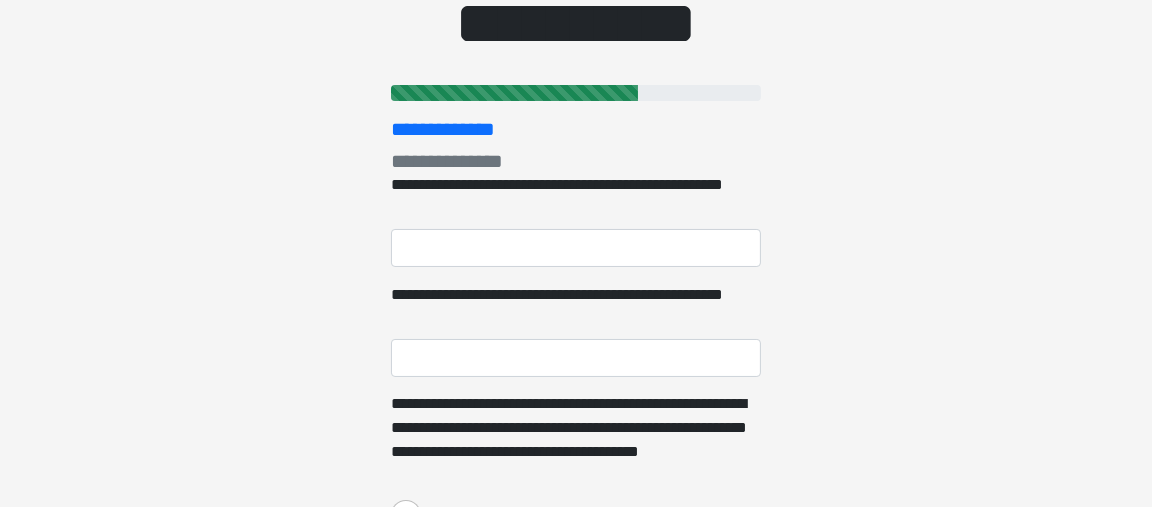 scroll, scrollTop: 199, scrollLeft: 0, axis: vertical 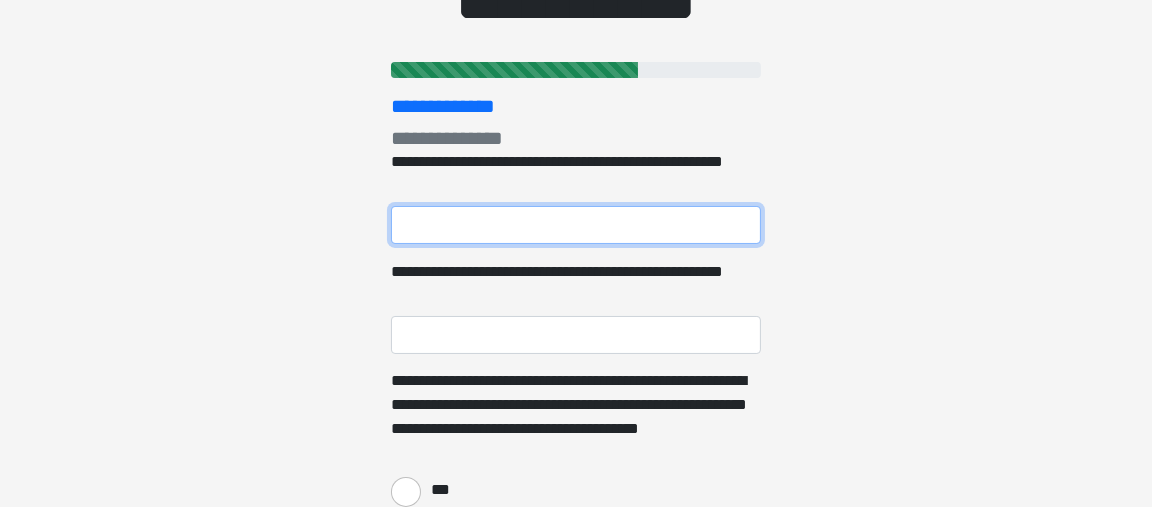 click on "**********" at bounding box center [576, 225] 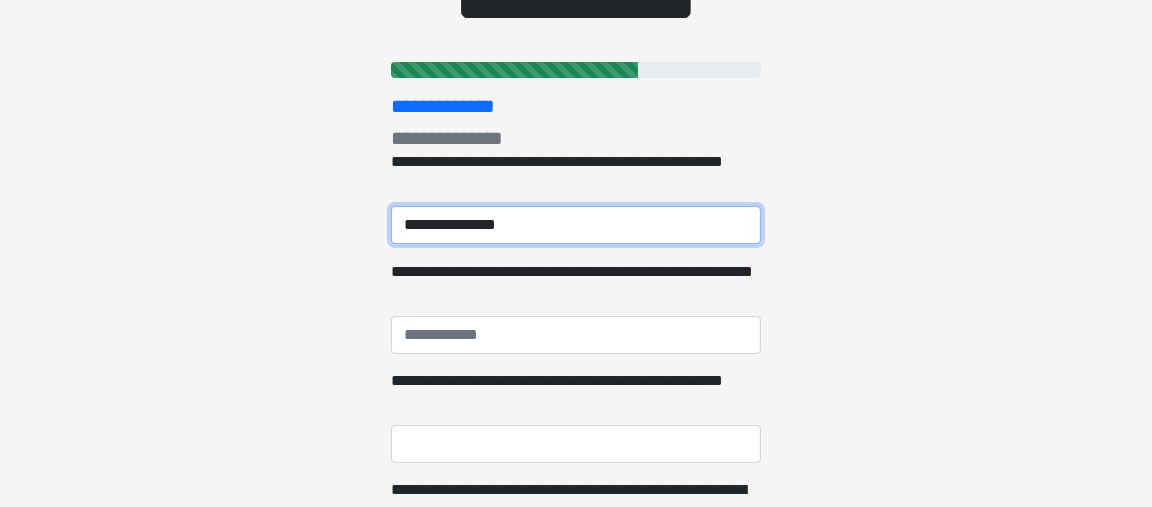 type on "**********" 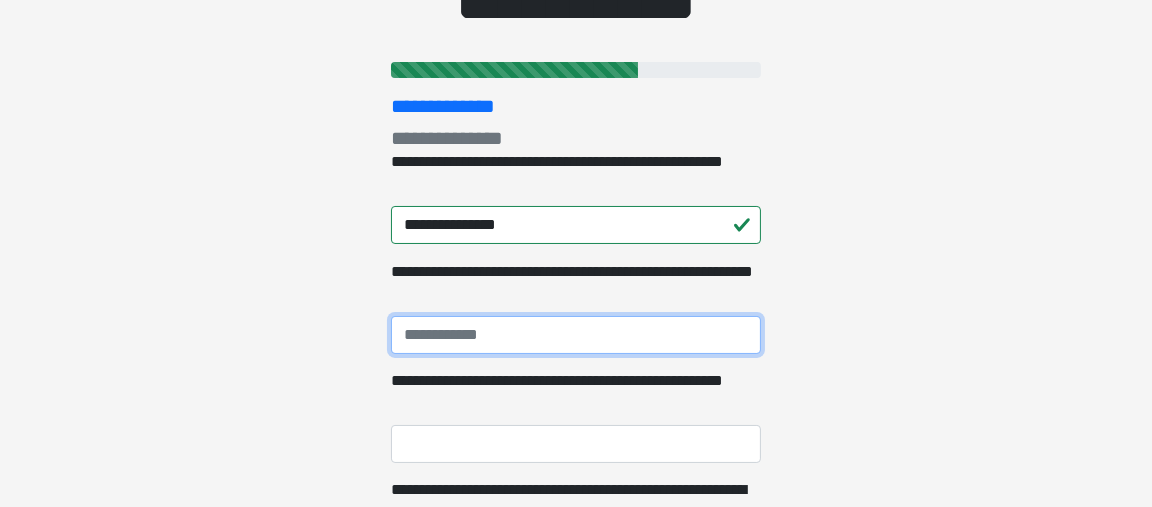 click on "**********" at bounding box center [576, 335] 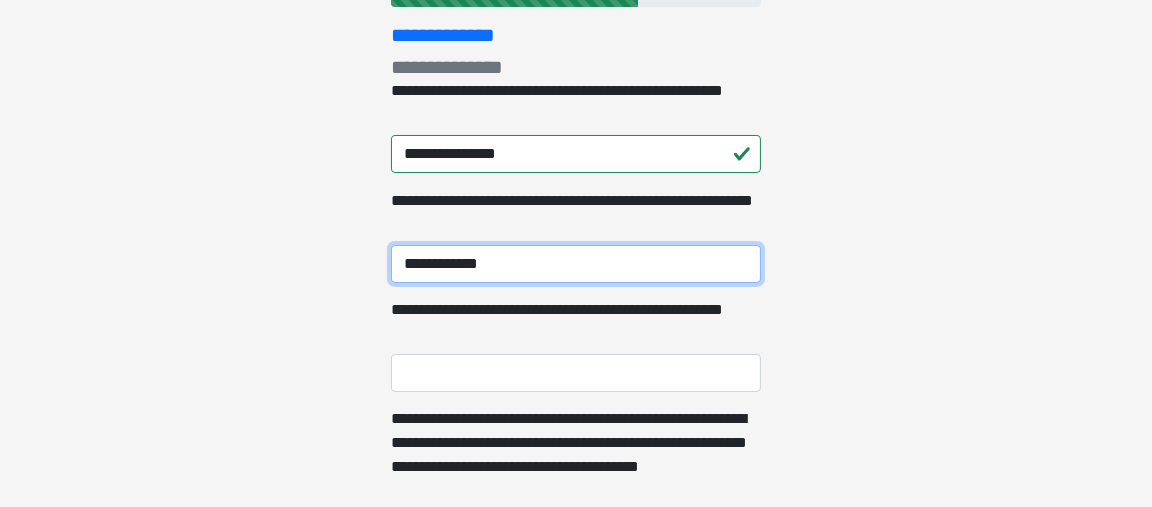 scroll, scrollTop: 299, scrollLeft: 0, axis: vertical 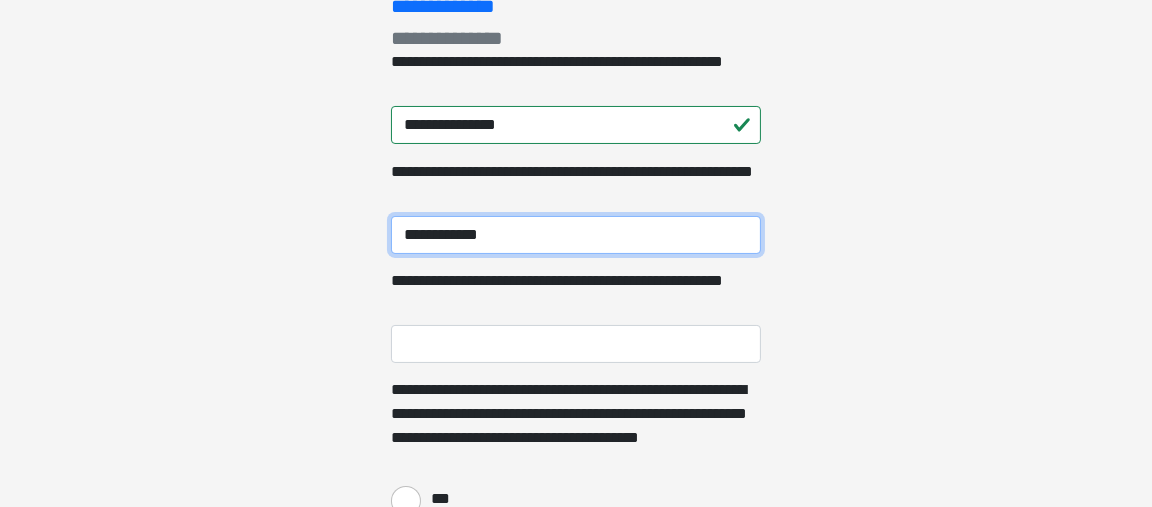 type on "**********" 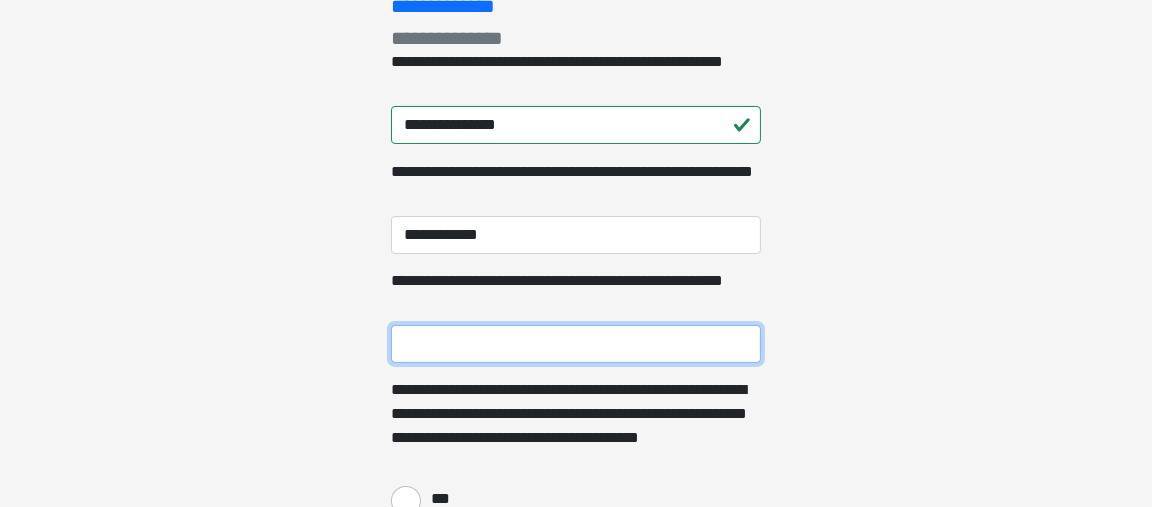 click on "**********" at bounding box center [576, 344] 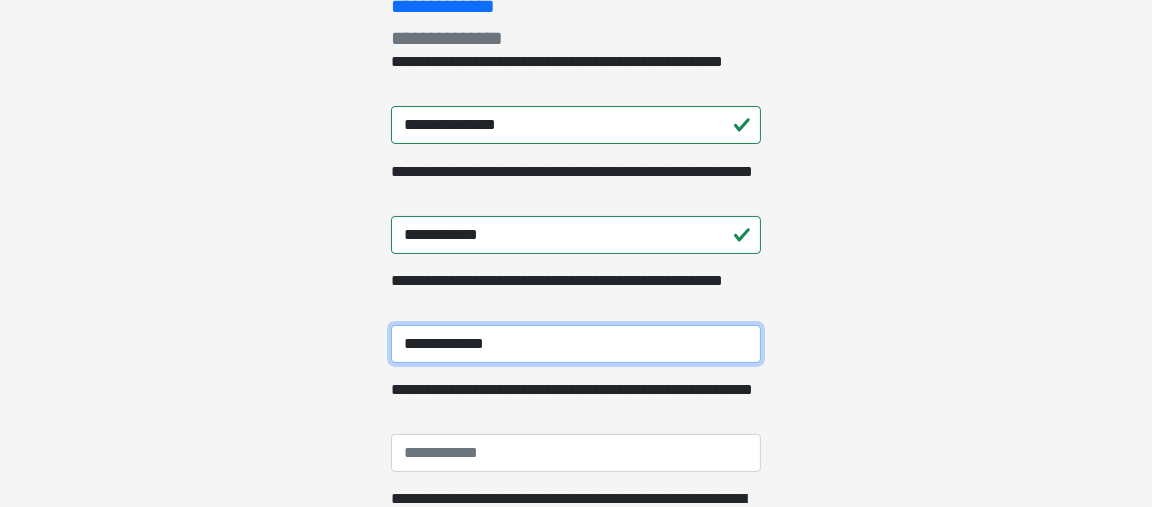 type on "**********" 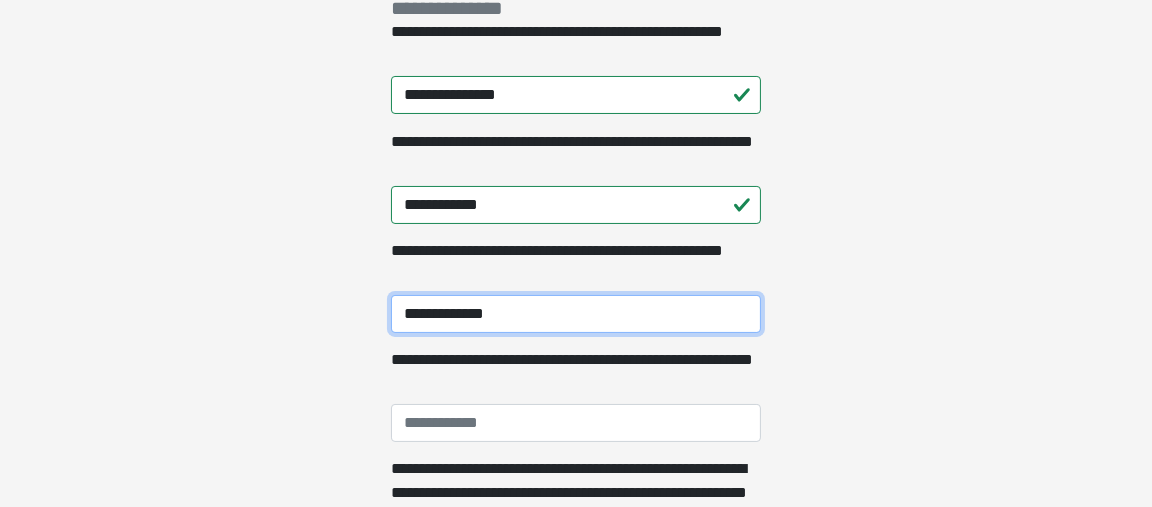 scroll, scrollTop: 499, scrollLeft: 0, axis: vertical 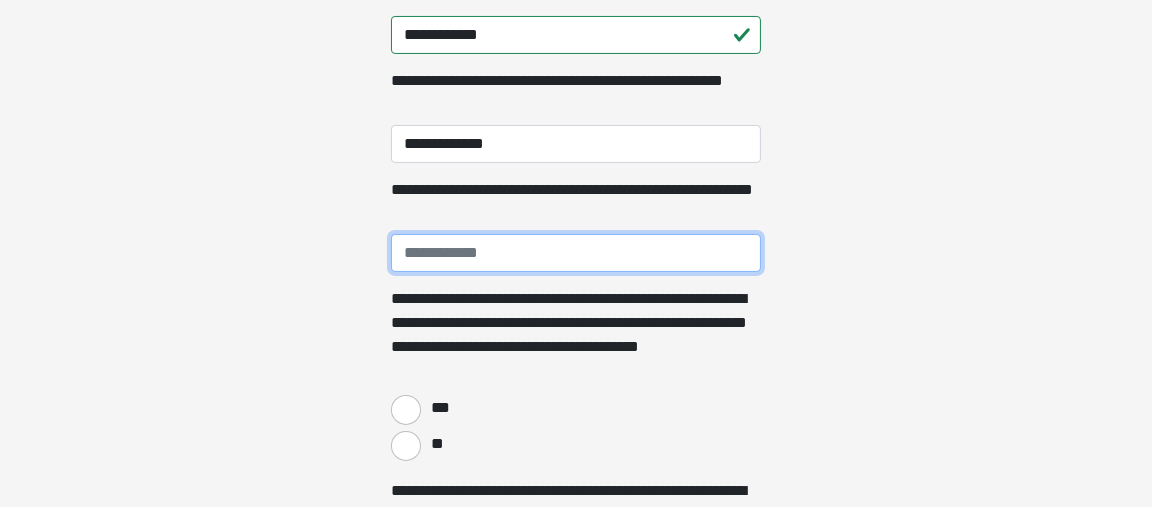 click on "**********" at bounding box center (576, 253) 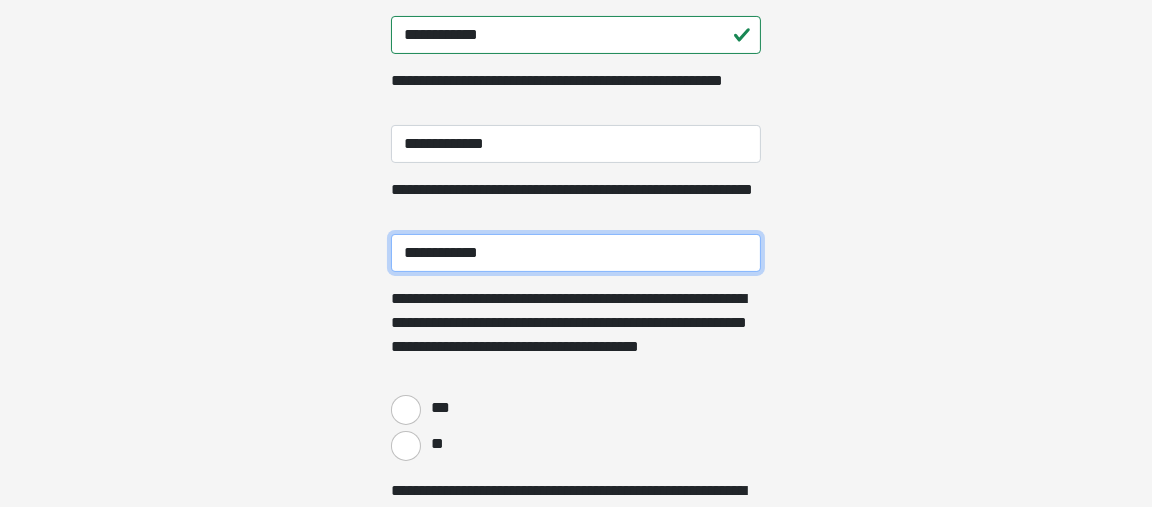 type on "**********" 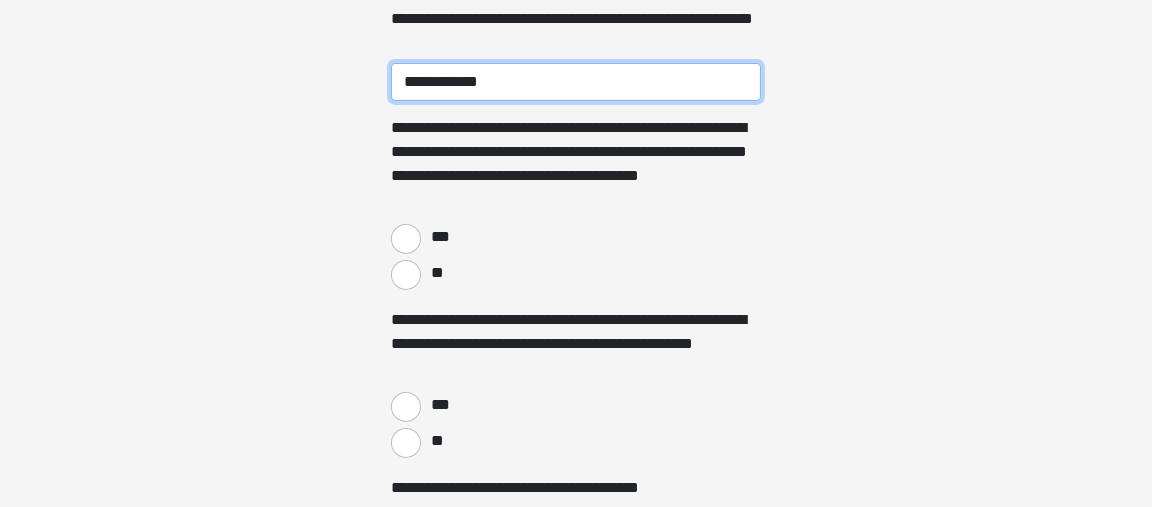 scroll, scrollTop: 699, scrollLeft: 0, axis: vertical 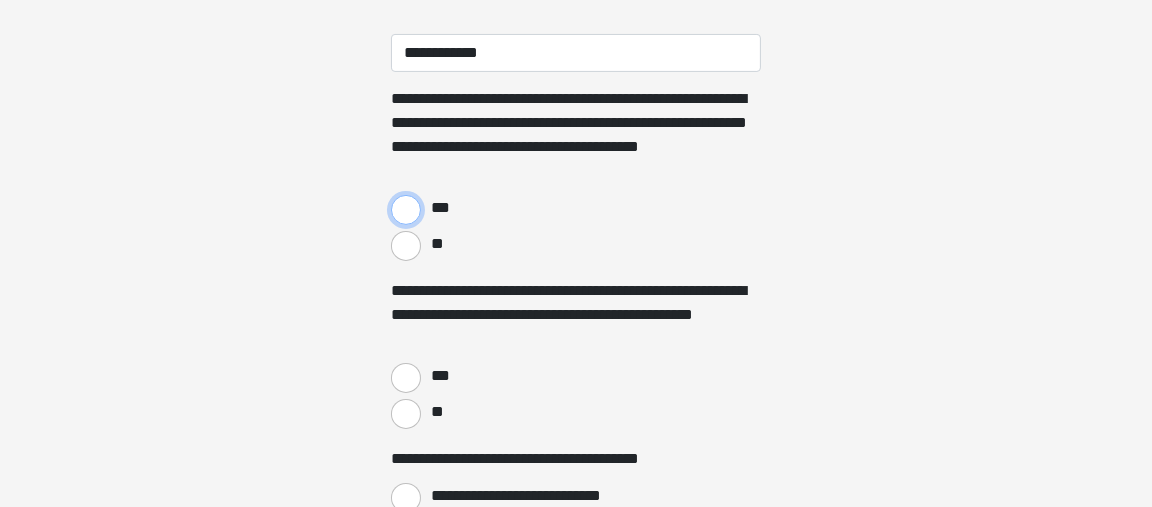 click on "***" at bounding box center [406, 210] 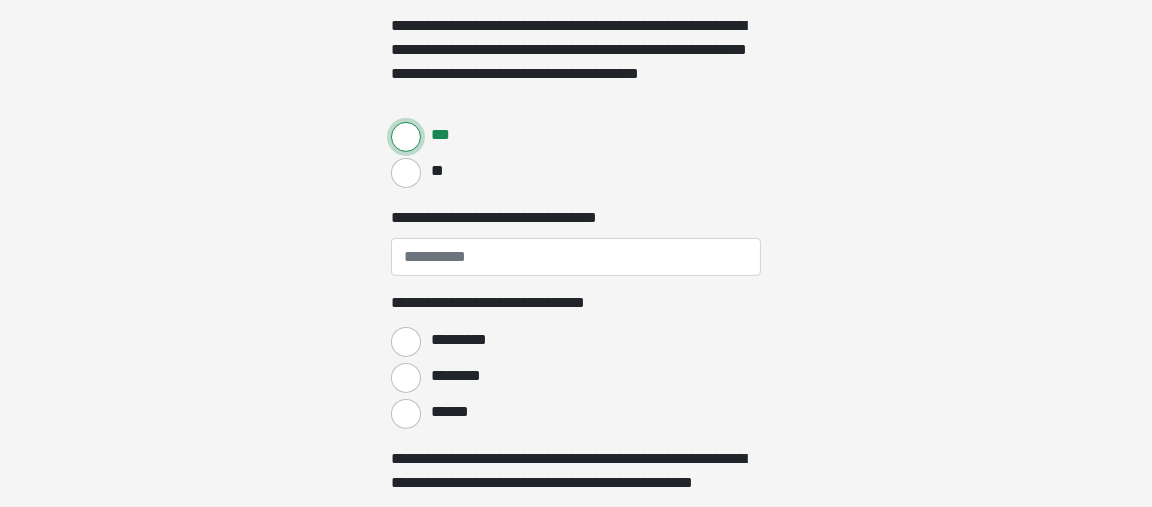 scroll, scrollTop: 799, scrollLeft: 0, axis: vertical 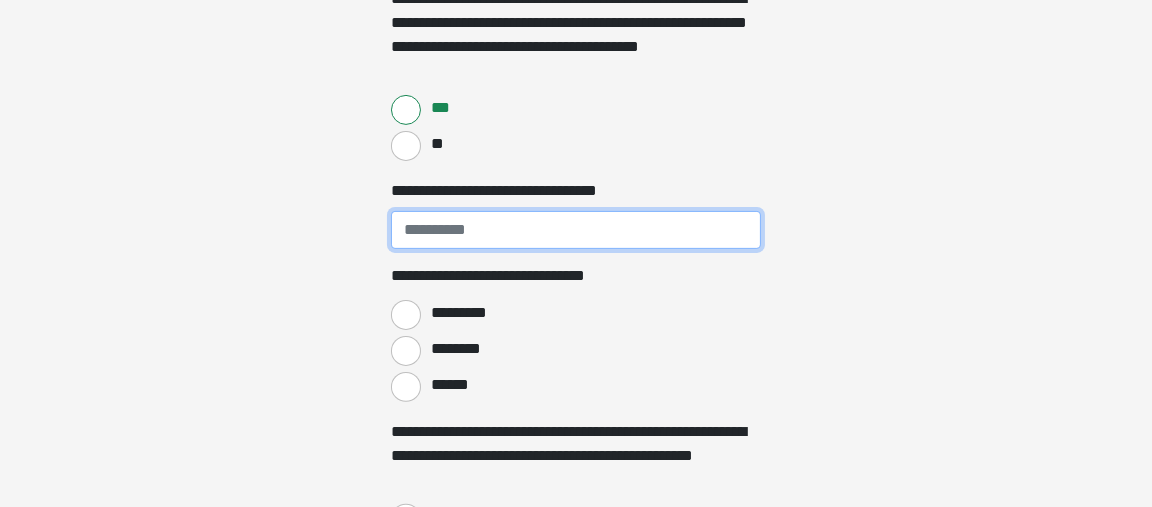 click on "**********" at bounding box center [576, 230] 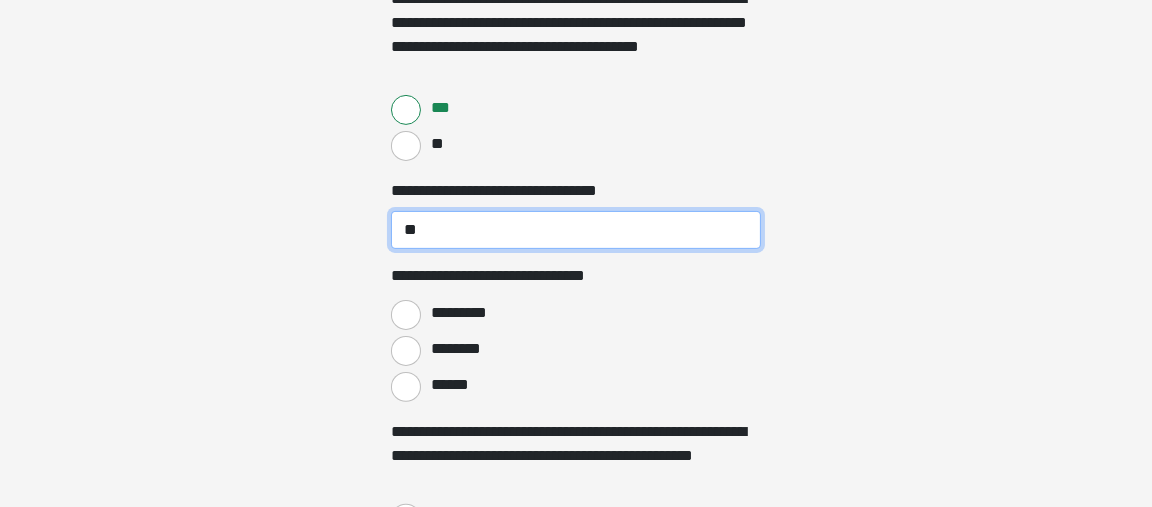 type on "*" 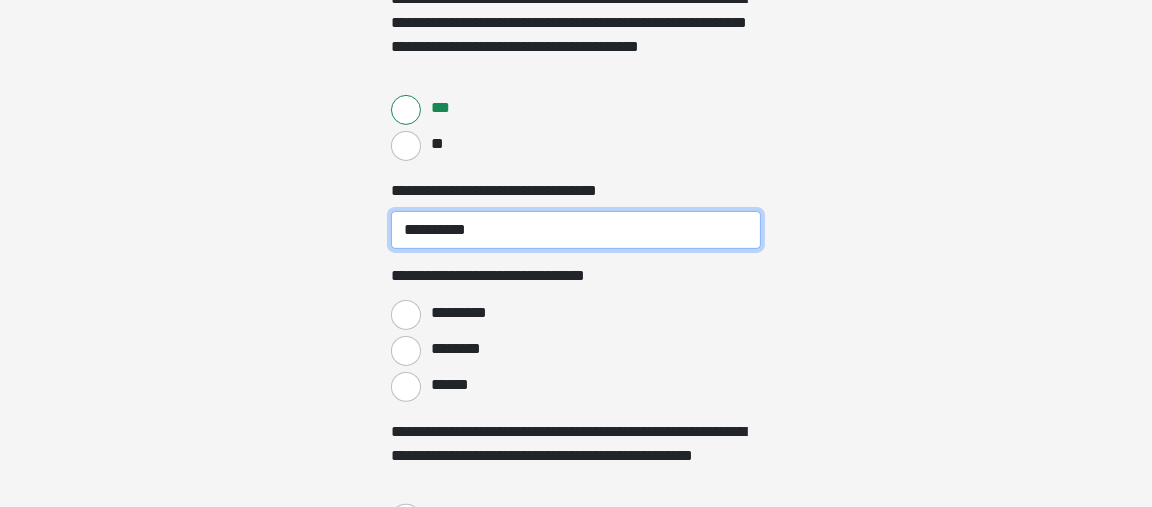 type on "**********" 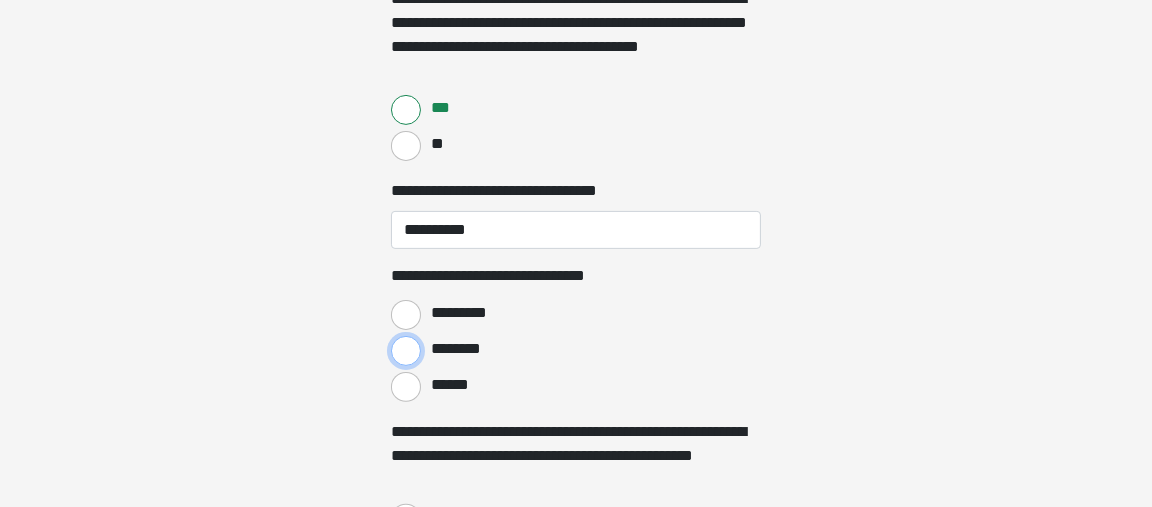 click on "********" at bounding box center (406, 351) 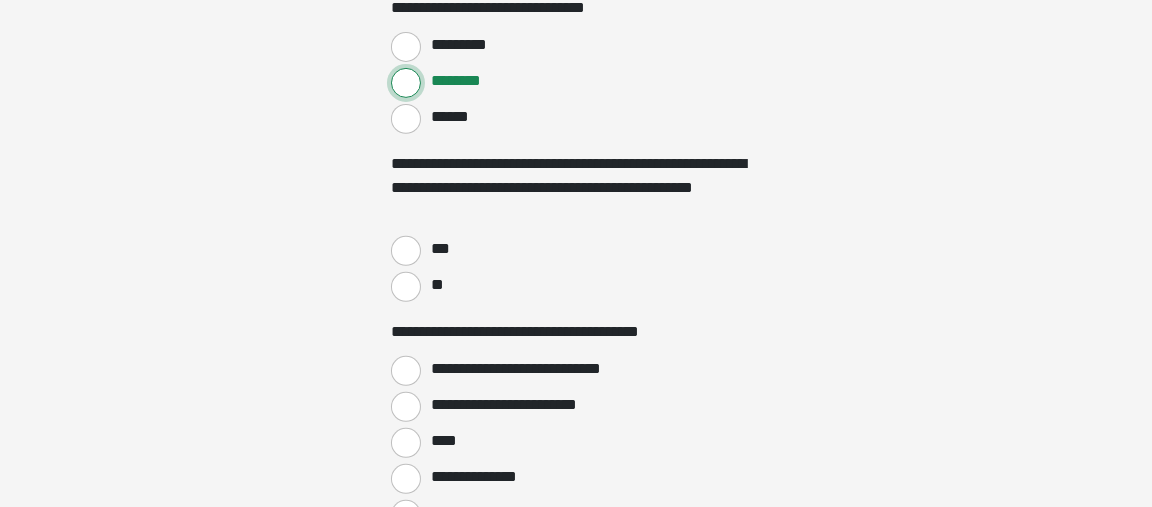 scroll, scrollTop: 1099, scrollLeft: 0, axis: vertical 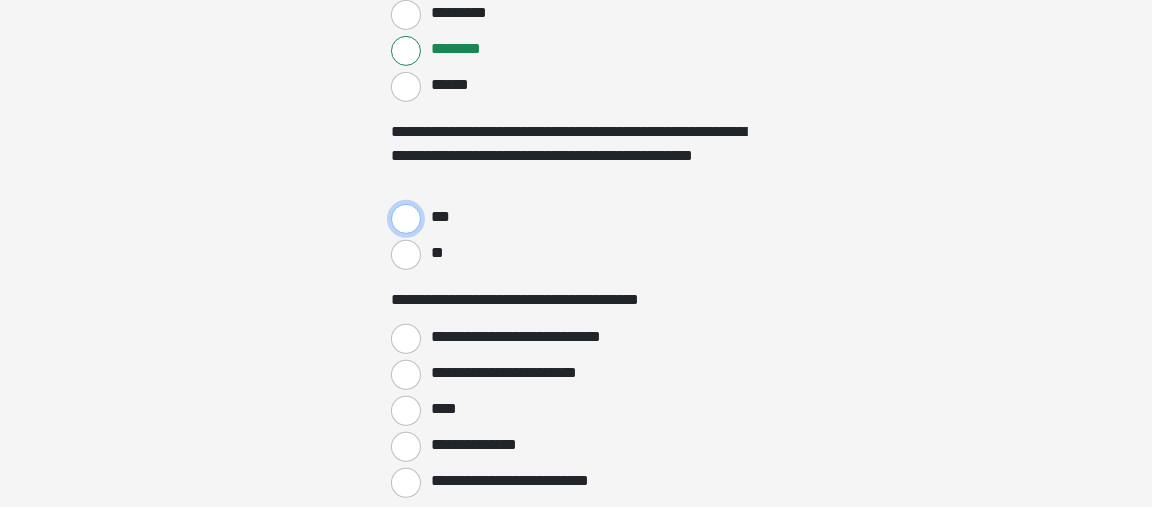 click on "***" at bounding box center (406, 219) 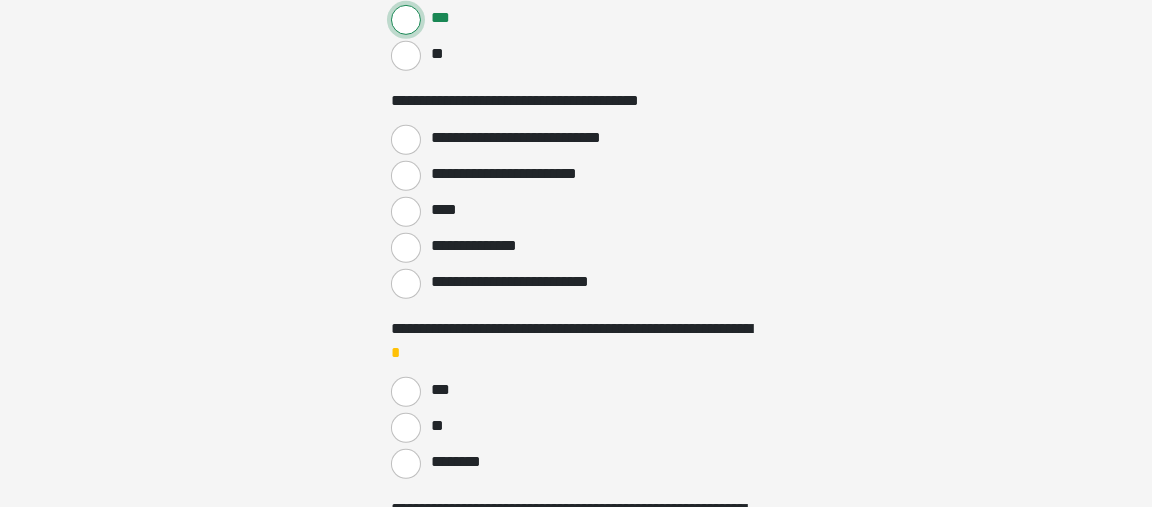 scroll, scrollTop: 1299, scrollLeft: 0, axis: vertical 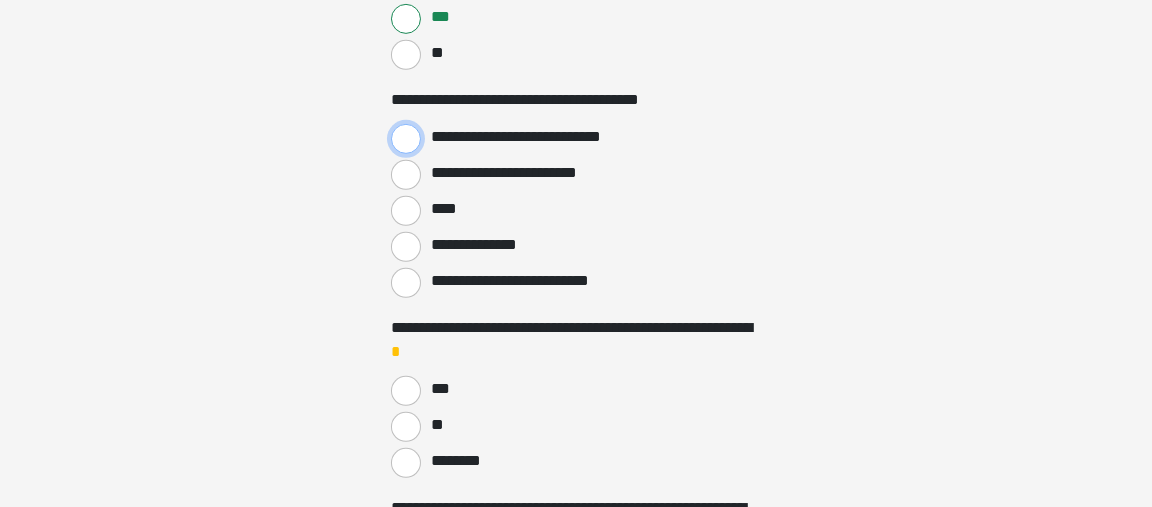 click on "**********" at bounding box center (406, 139) 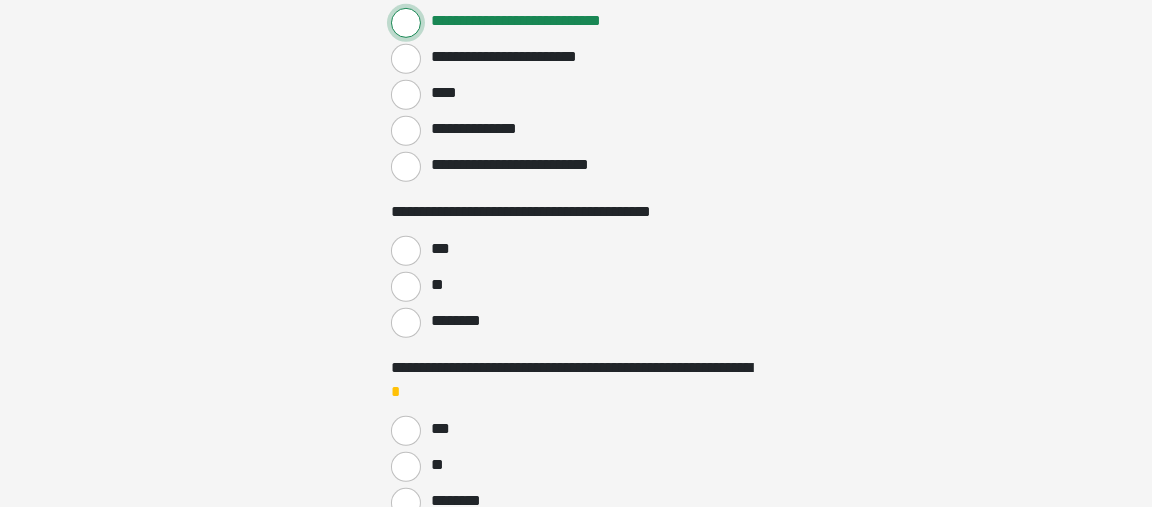 scroll, scrollTop: 1499, scrollLeft: 0, axis: vertical 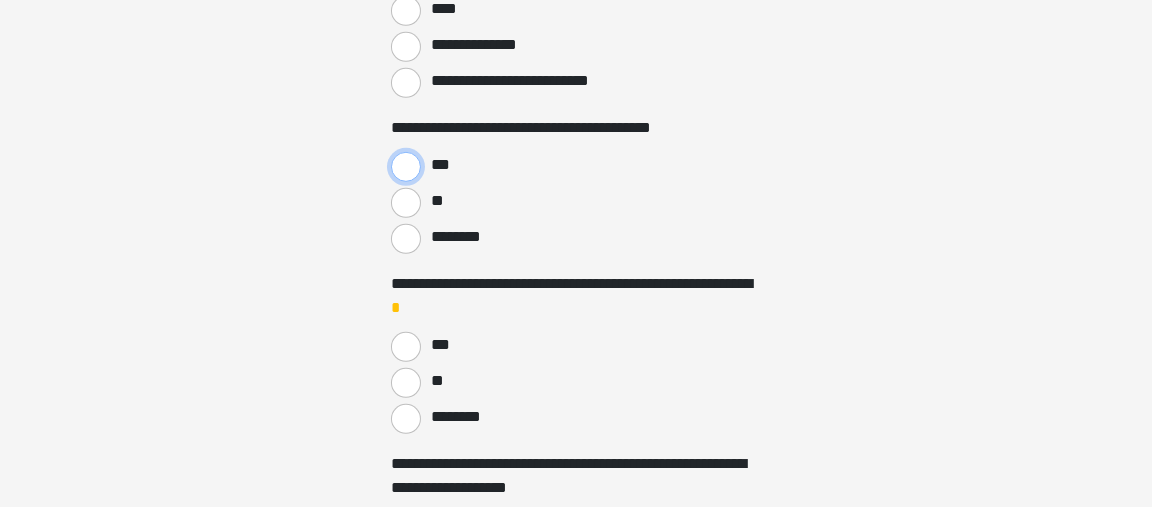 click on "***" at bounding box center (406, 167) 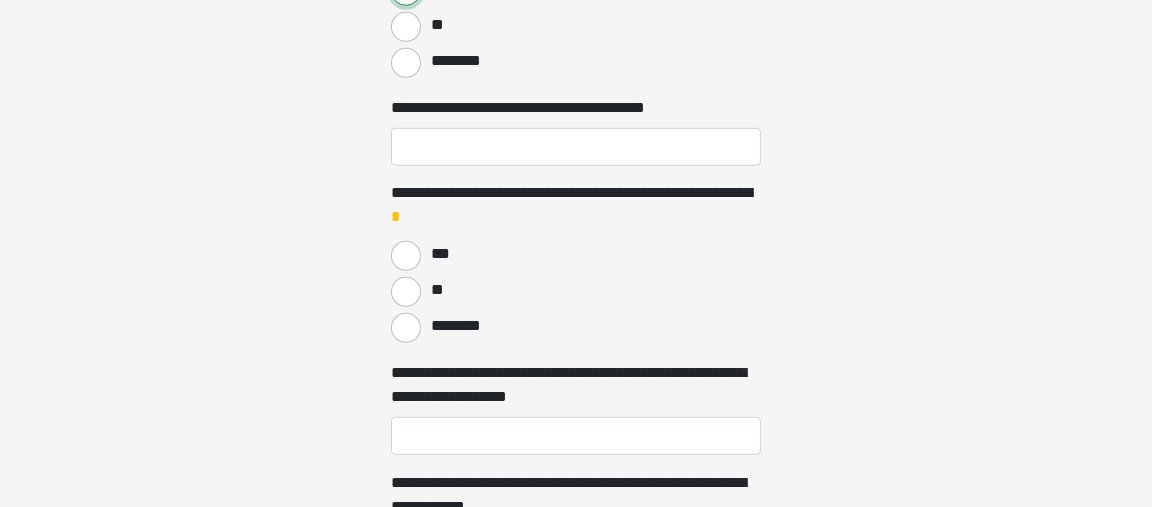scroll, scrollTop: 1699, scrollLeft: 0, axis: vertical 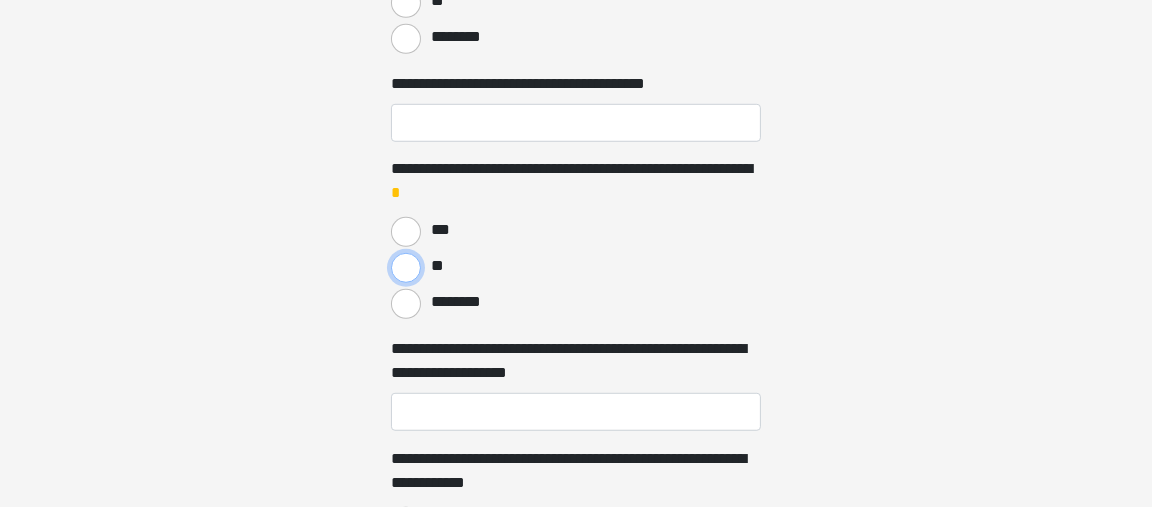 click on "**" at bounding box center (406, 268) 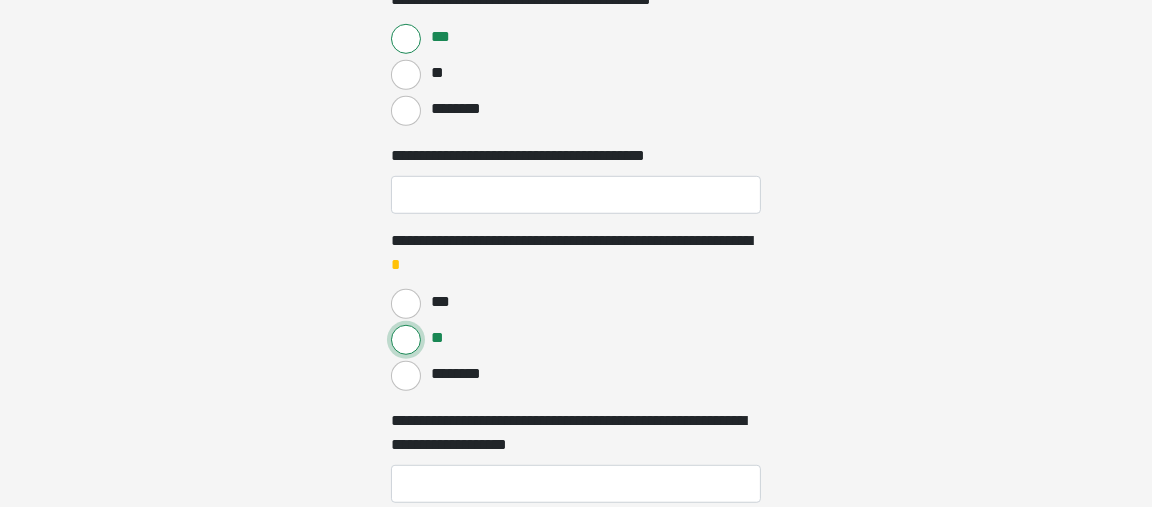 scroll, scrollTop: 1599, scrollLeft: 0, axis: vertical 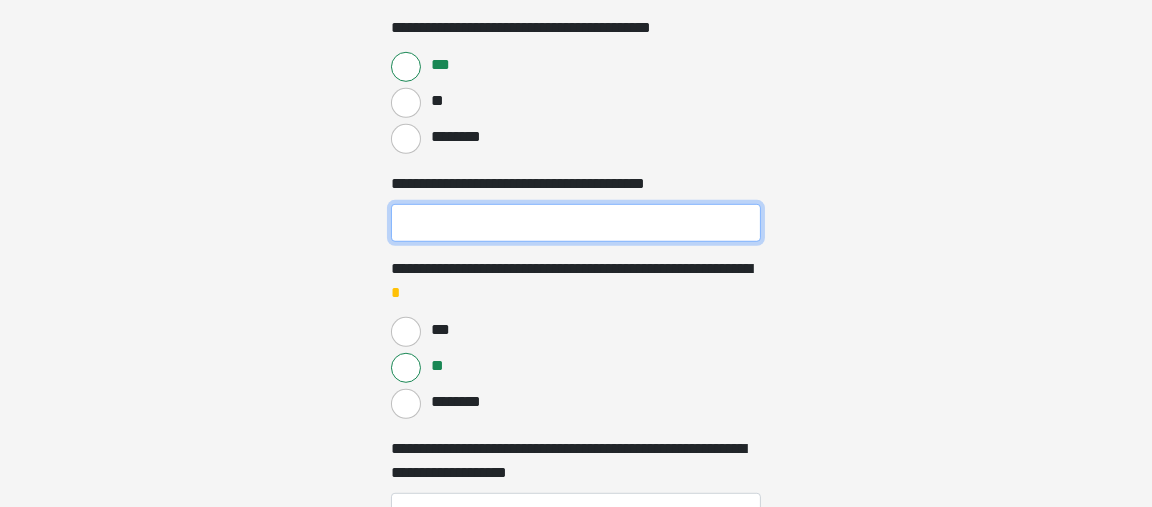 click on "**********" at bounding box center (576, 223) 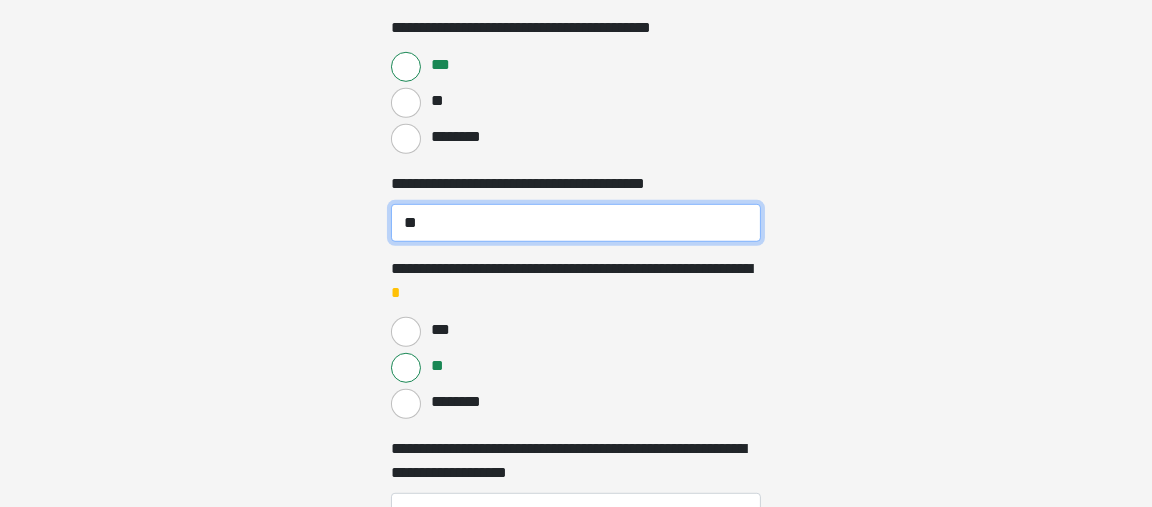 type on "*" 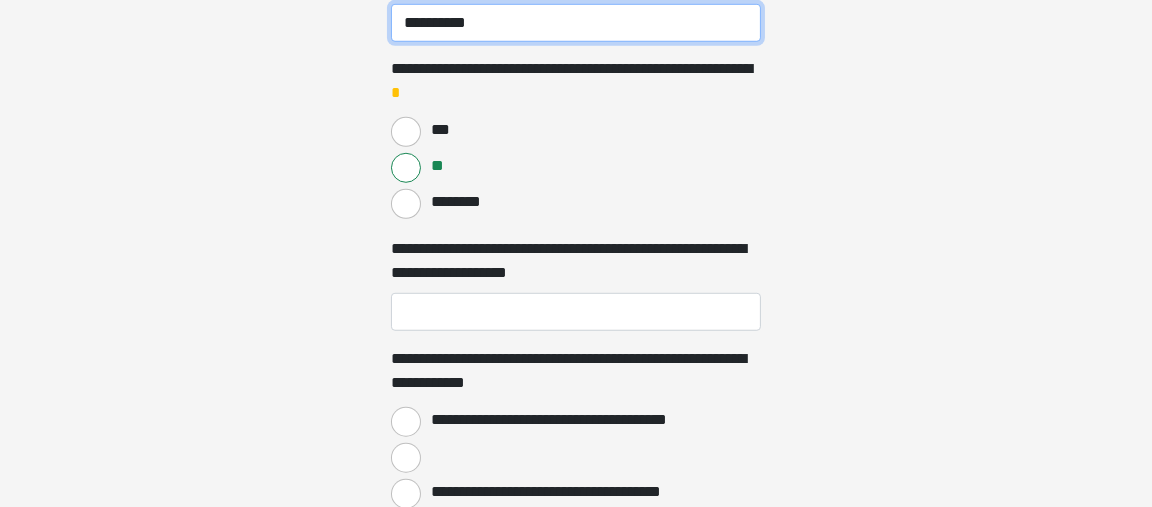 scroll, scrollTop: 1899, scrollLeft: 0, axis: vertical 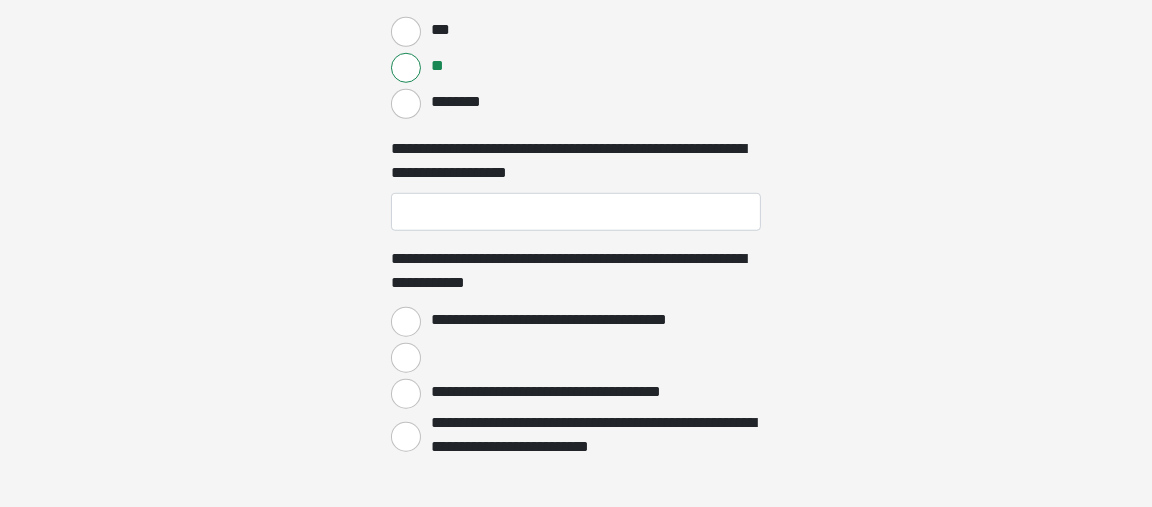 type on "**********" 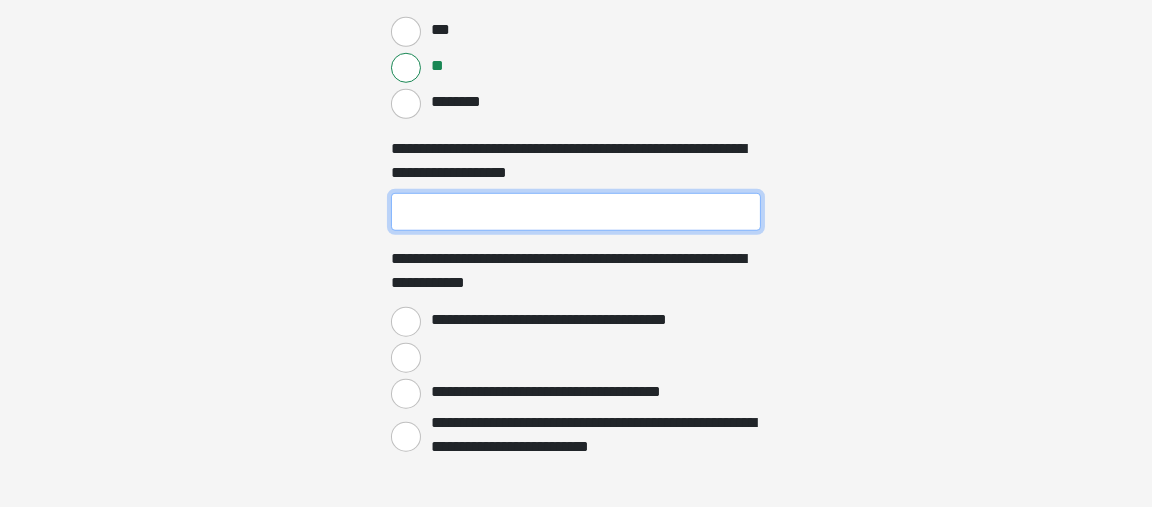 click on "**********" at bounding box center [576, 212] 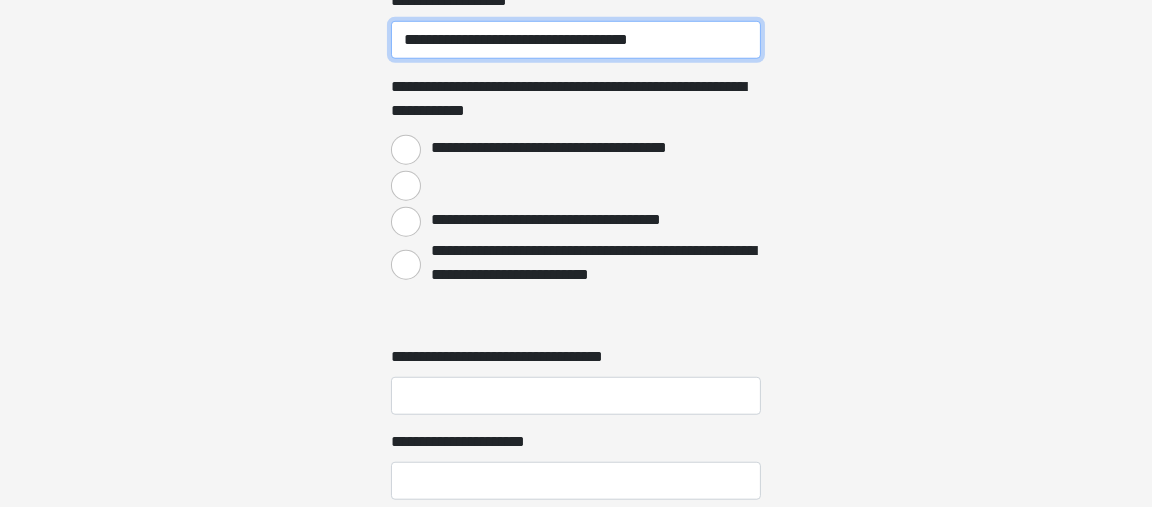 scroll, scrollTop: 2100, scrollLeft: 0, axis: vertical 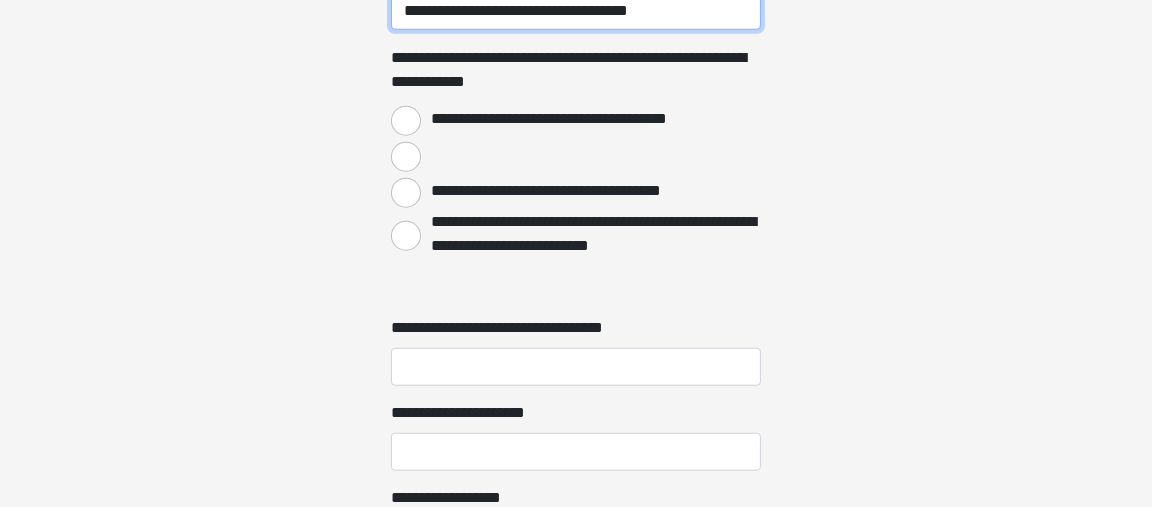 type on "**********" 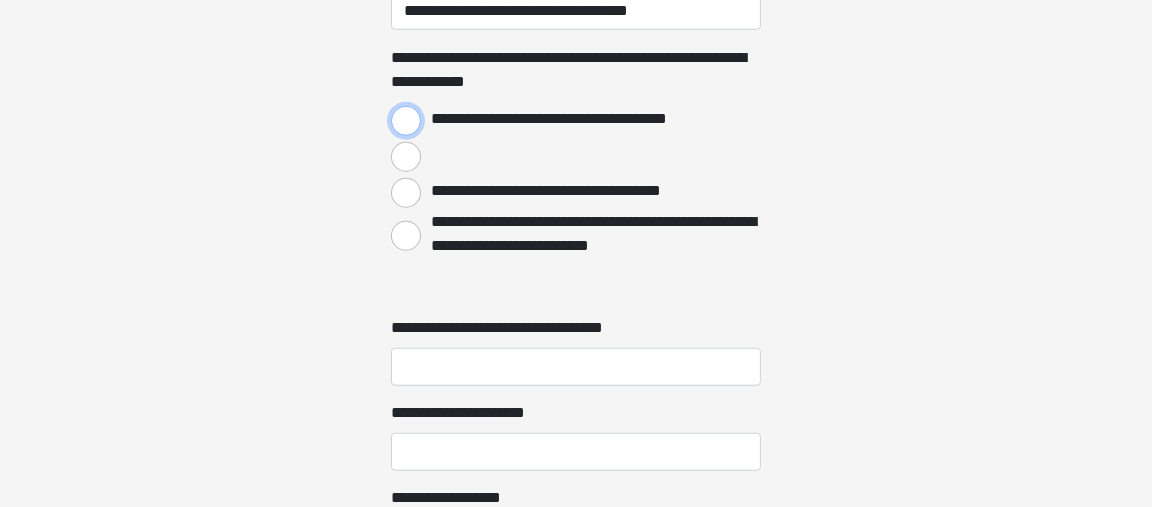 click on "**********" at bounding box center [406, 121] 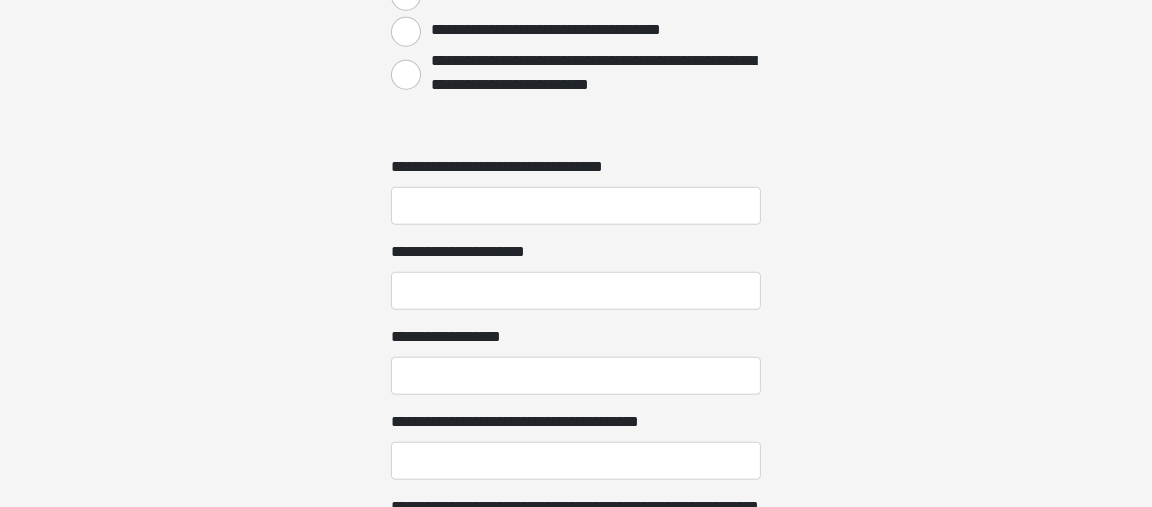 scroll, scrollTop: 2299, scrollLeft: 0, axis: vertical 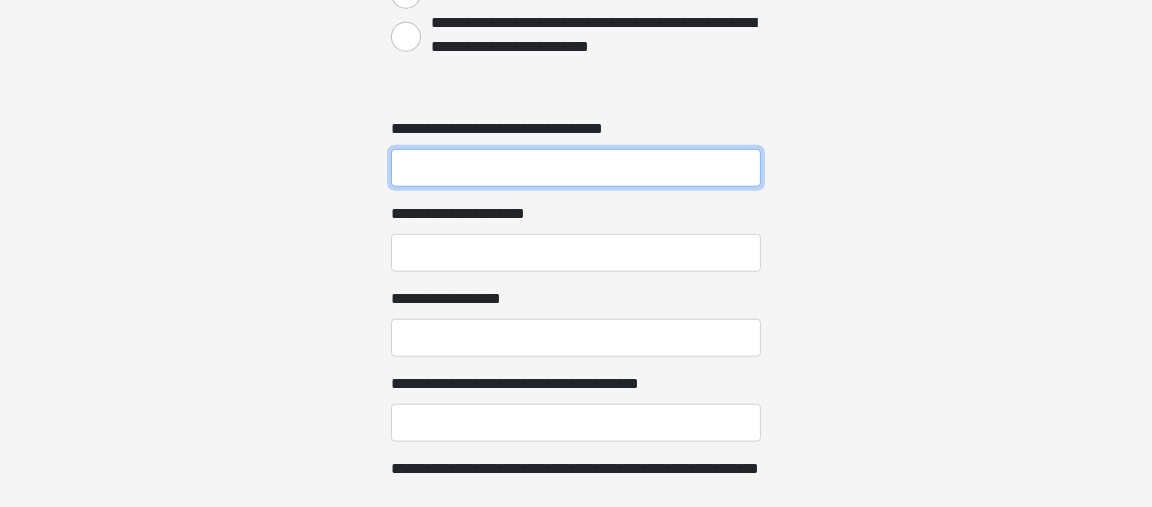 click on "**********" at bounding box center [576, 168] 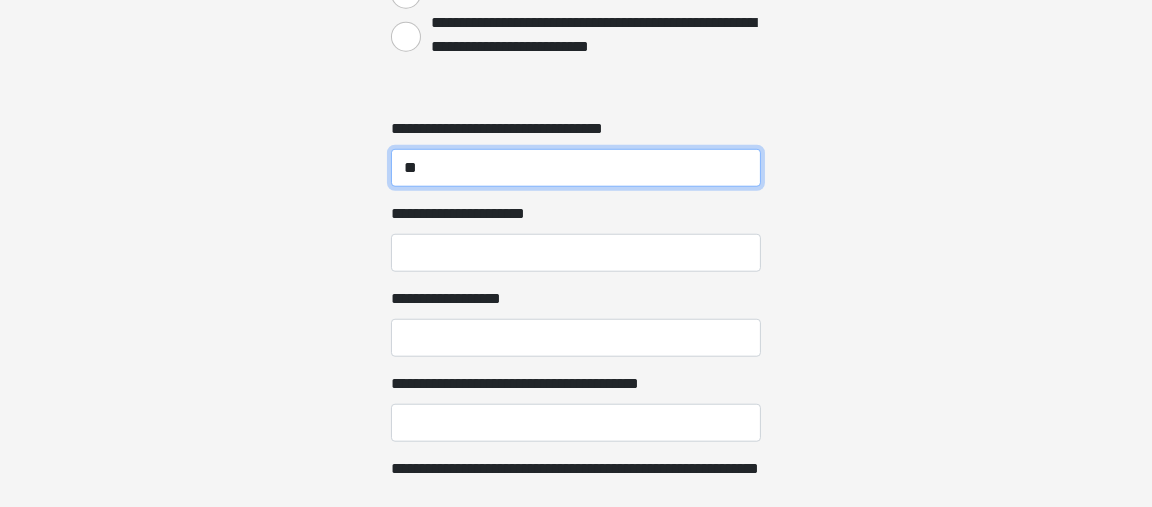 type on "**" 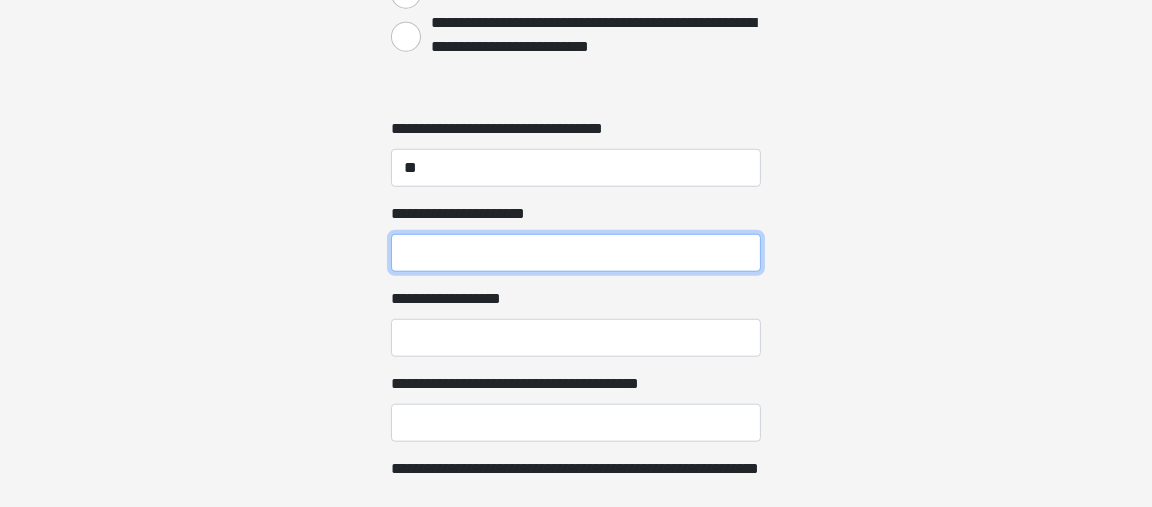 click on "**********" at bounding box center [576, 253] 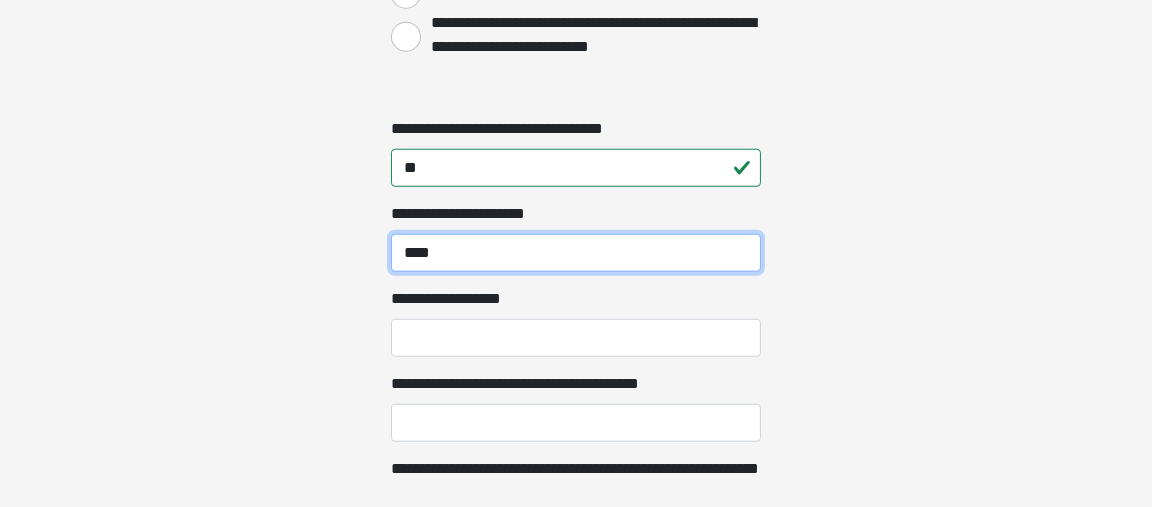 type on "****" 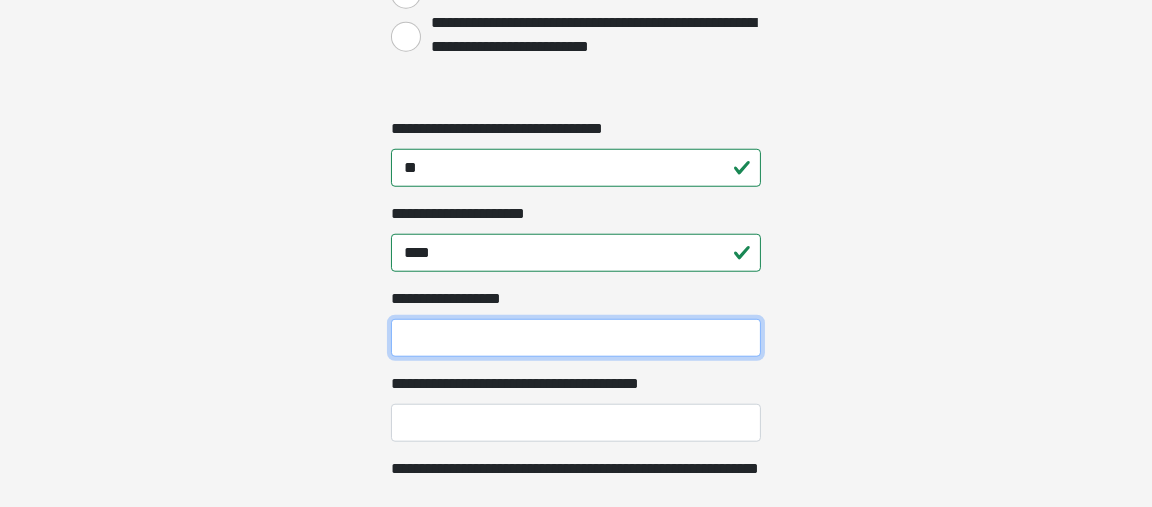 click on "**********" at bounding box center [576, 338] 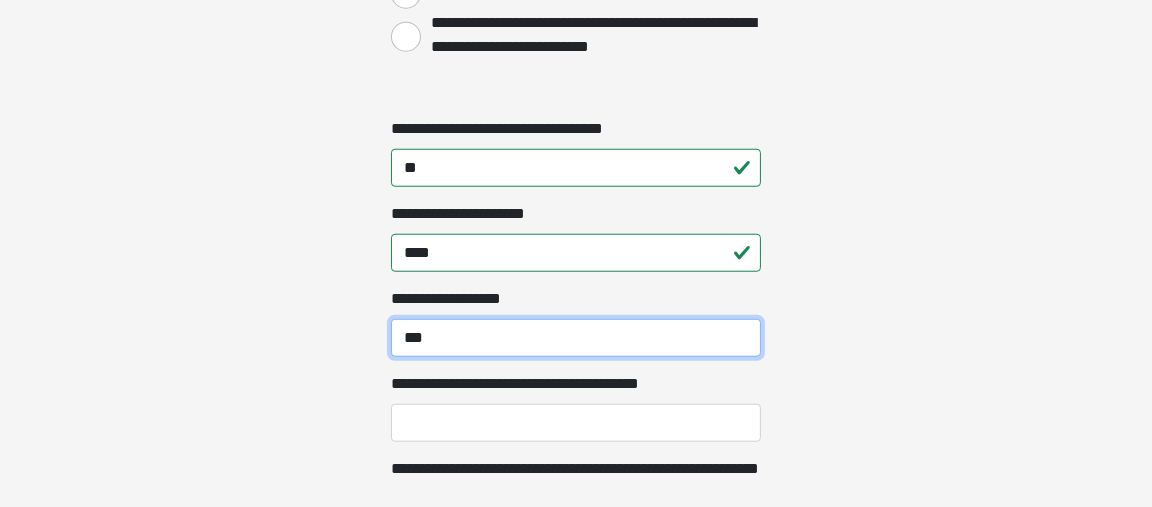 scroll, scrollTop: 2399, scrollLeft: 0, axis: vertical 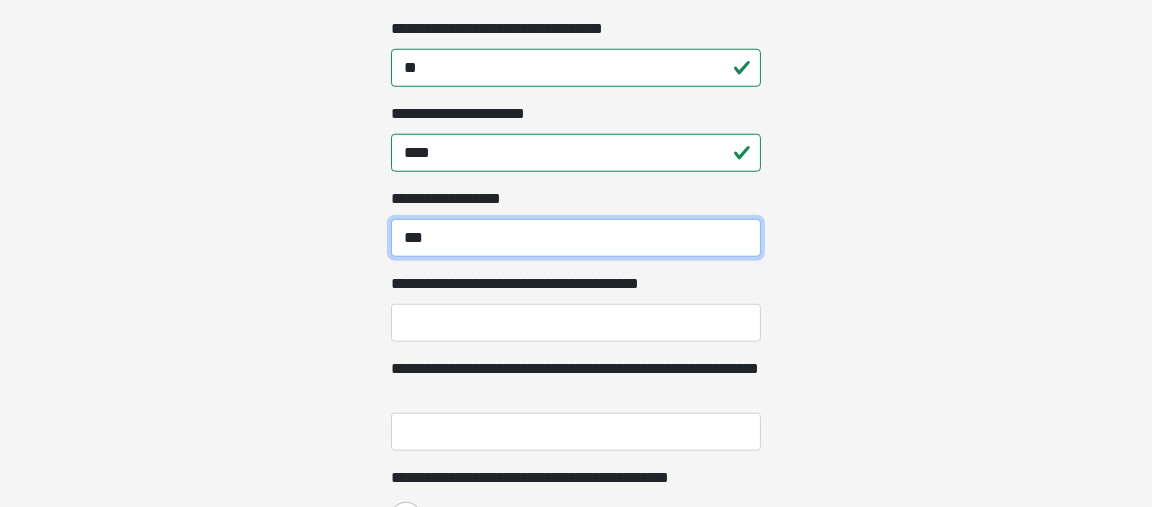 type on "***" 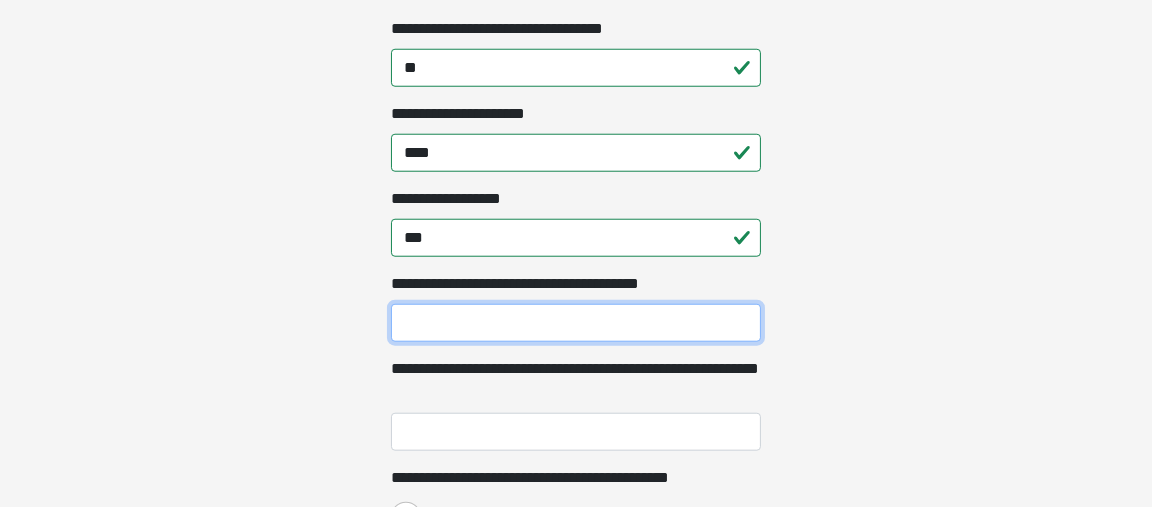 click on "**********" at bounding box center [576, 323] 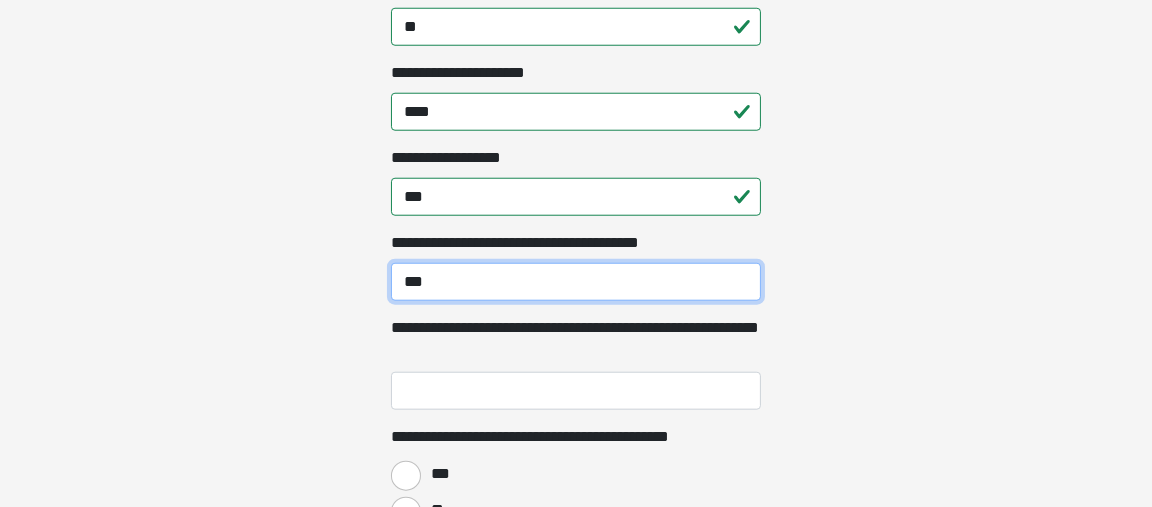 scroll, scrollTop: 2499, scrollLeft: 0, axis: vertical 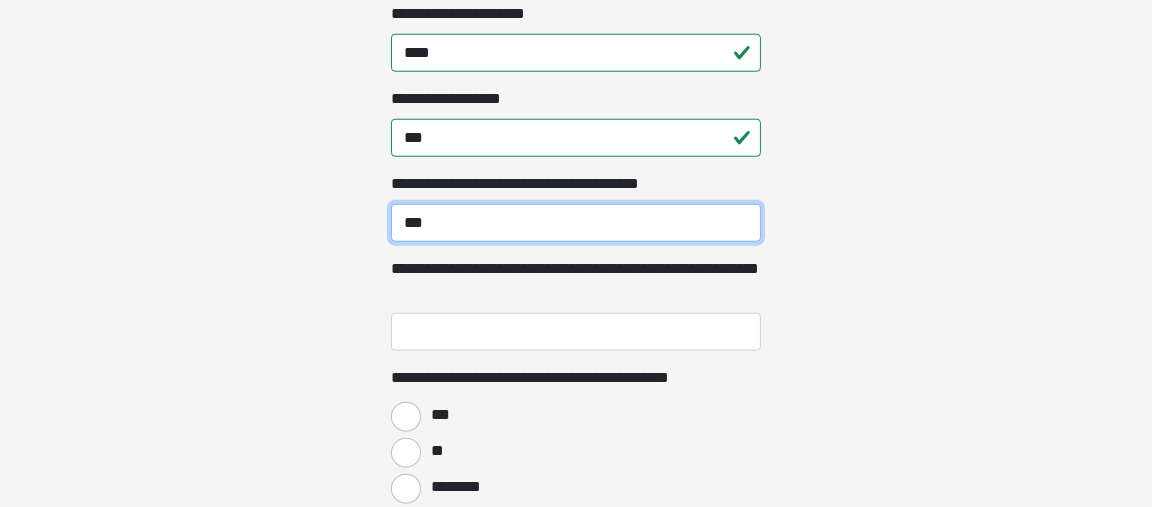 type on "***" 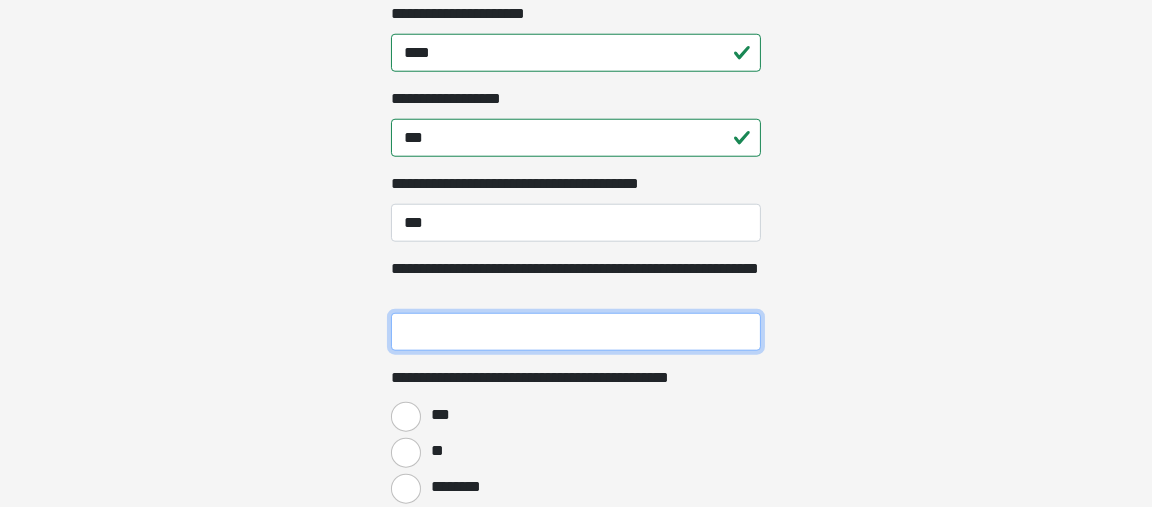 click on "**********" at bounding box center (576, 332) 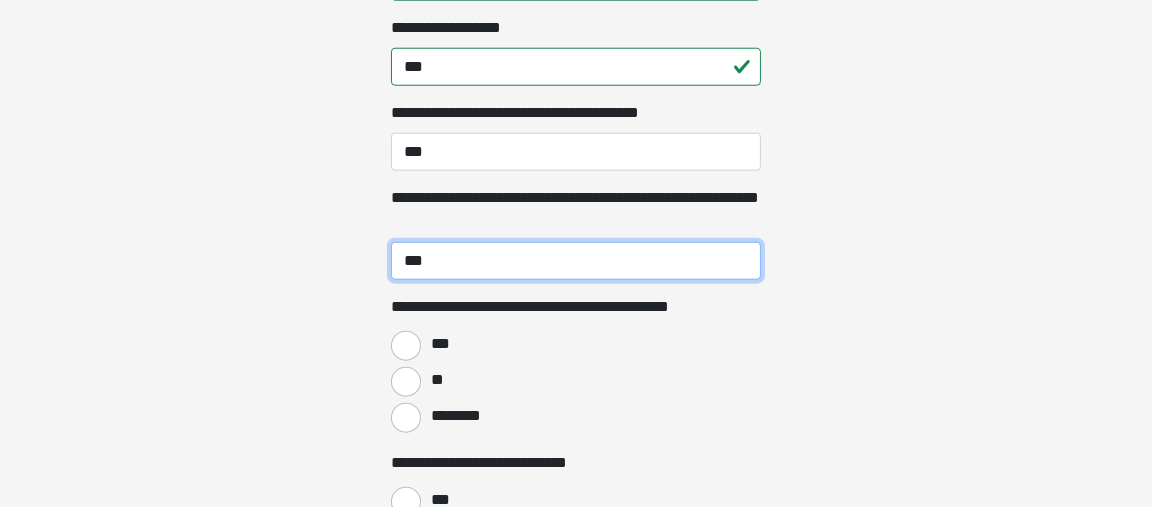 scroll, scrollTop: 2599, scrollLeft: 0, axis: vertical 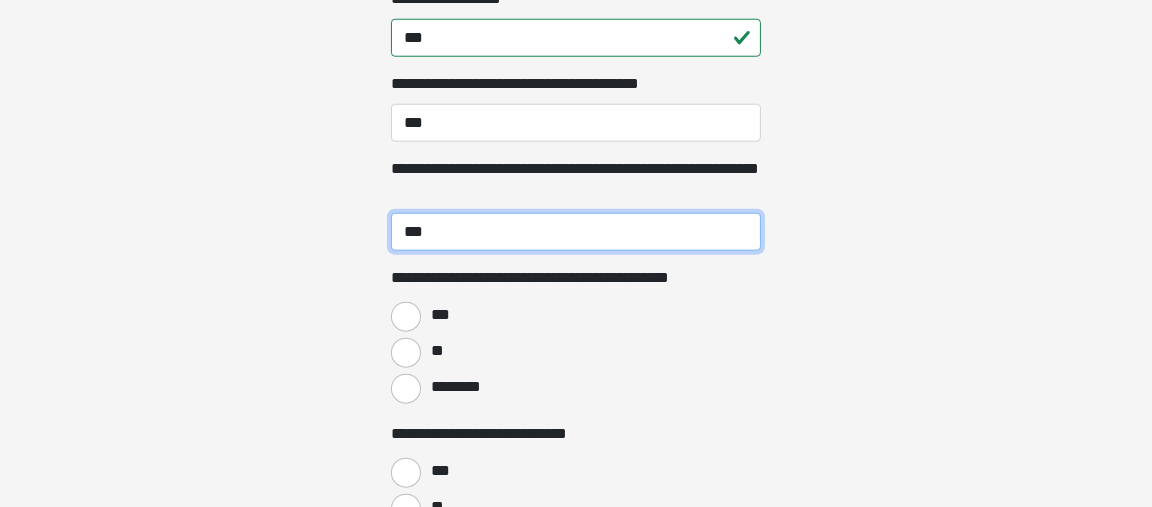 type on "***" 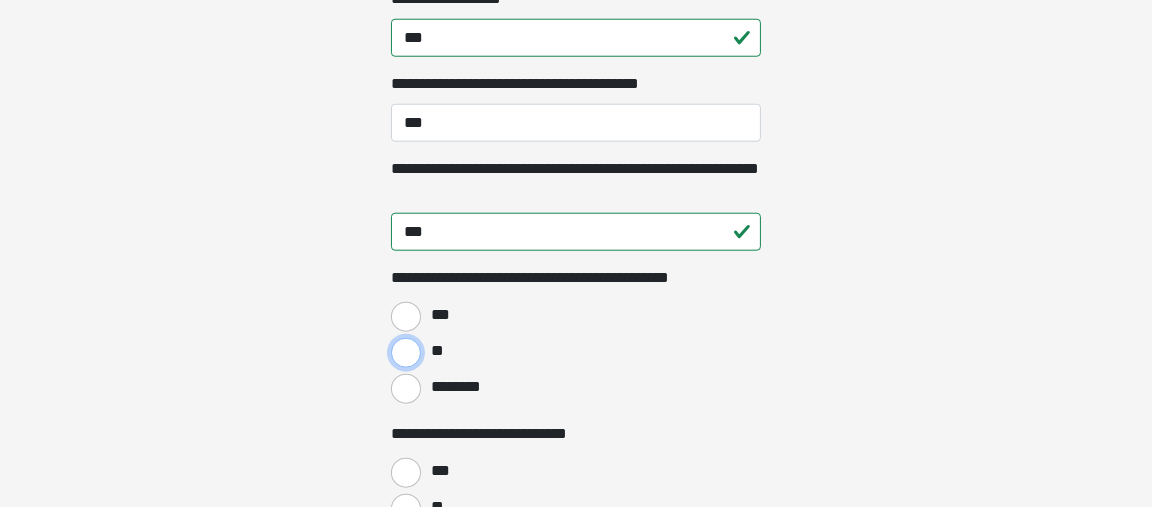 click on "**" at bounding box center [406, 353] 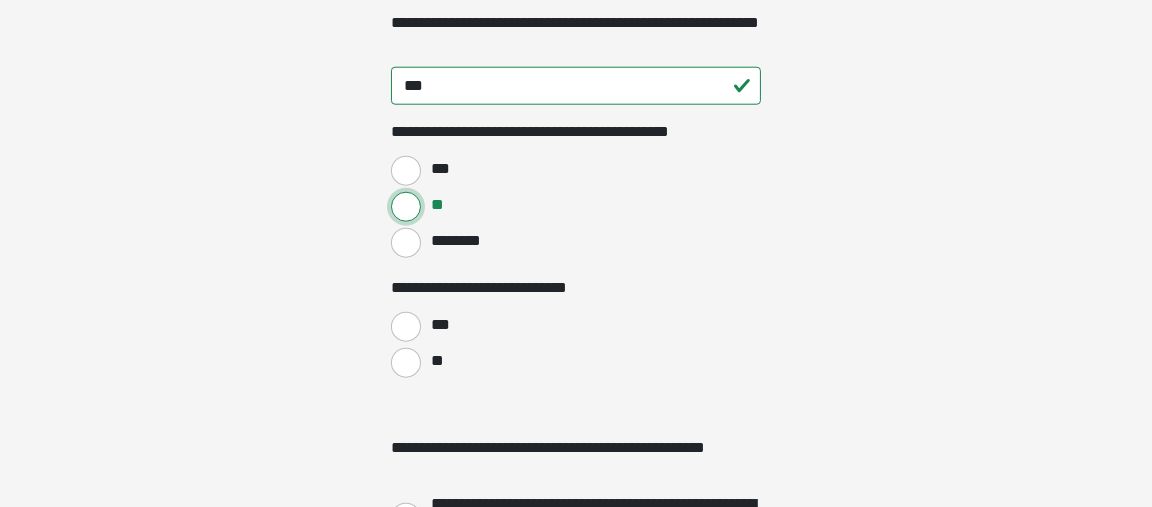 scroll, scrollTop: 2799, scrollLeft: 0, axis: vertical 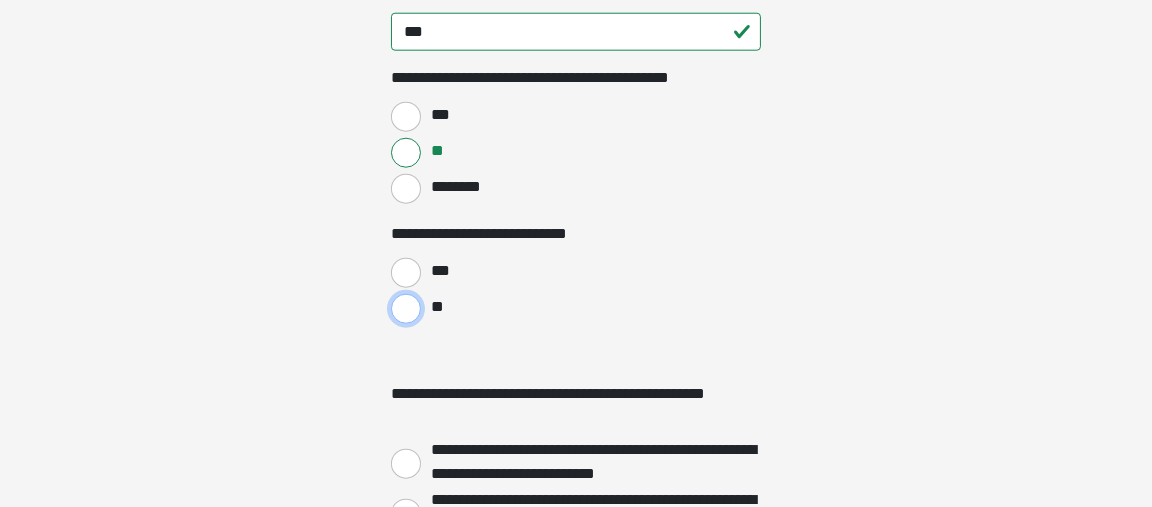 click on "**" at bounding box center [406, 309] 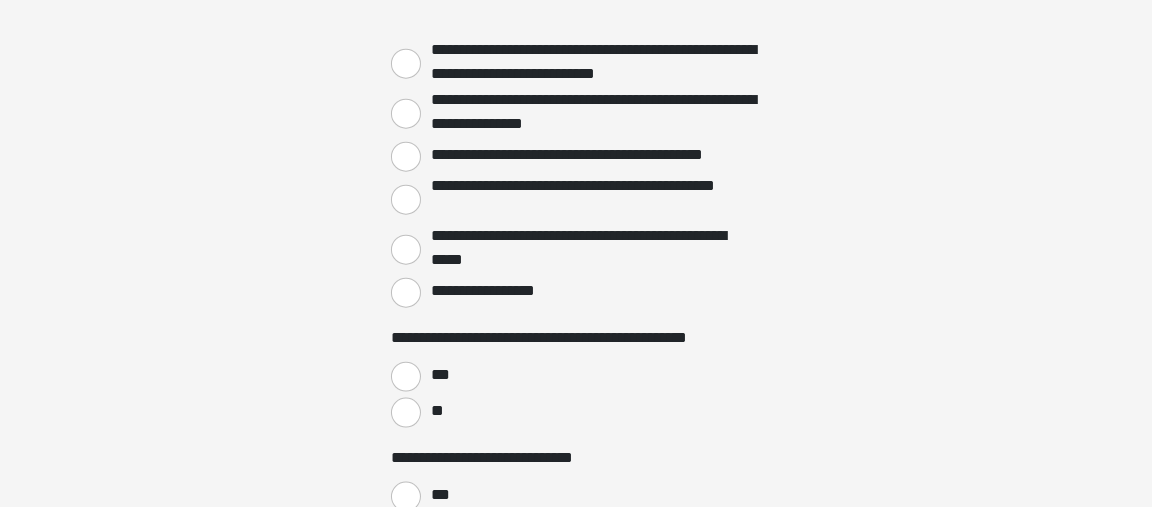 scroll, scrollTop: 3099, scrollLeft: 0, axis: vertical 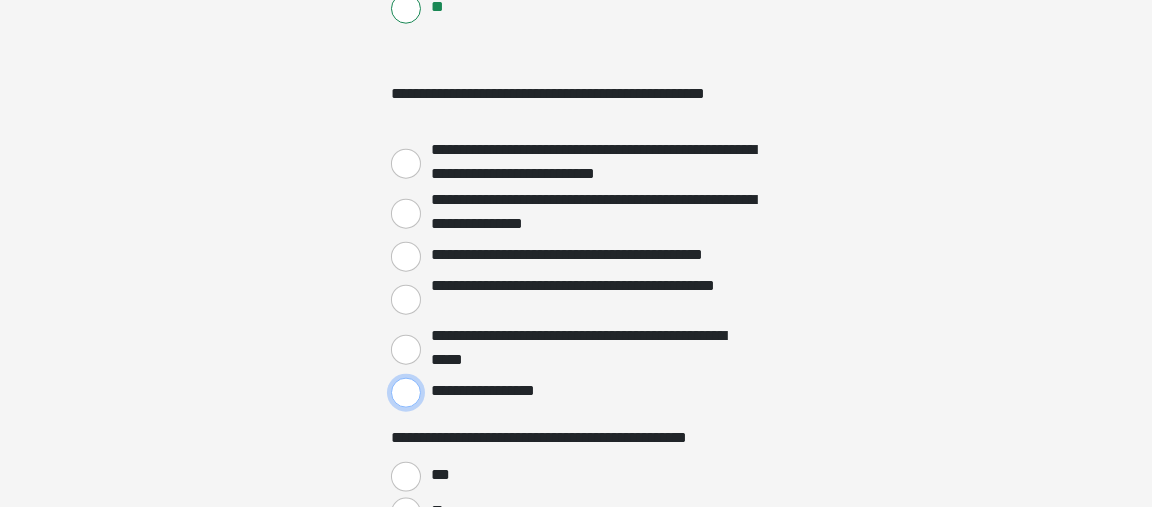 click on "**********" at bounding box center [406, 393] 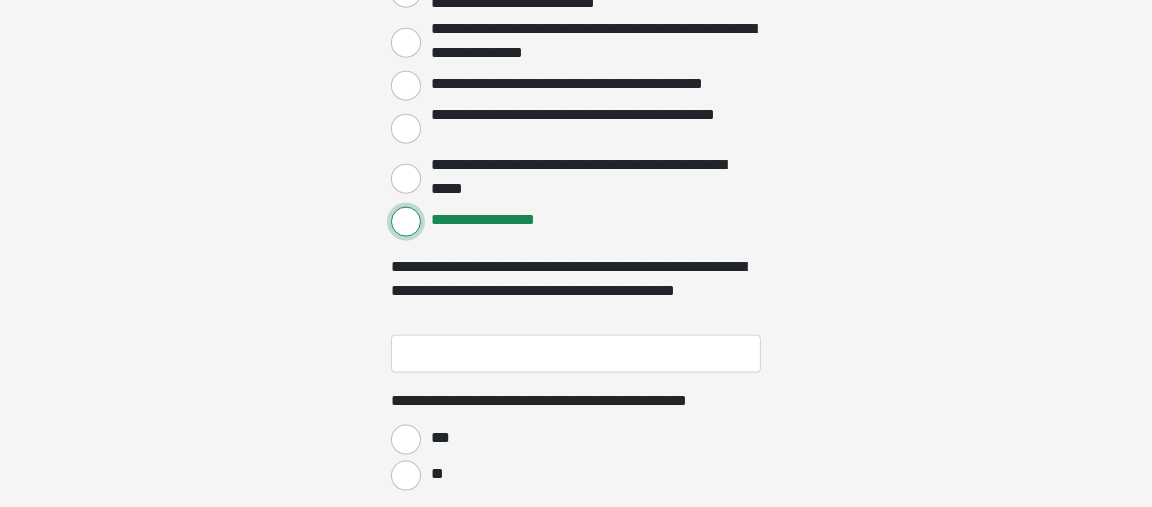 scroll, scrollTop: 3299, scrollLeft: 0, axis: vertical 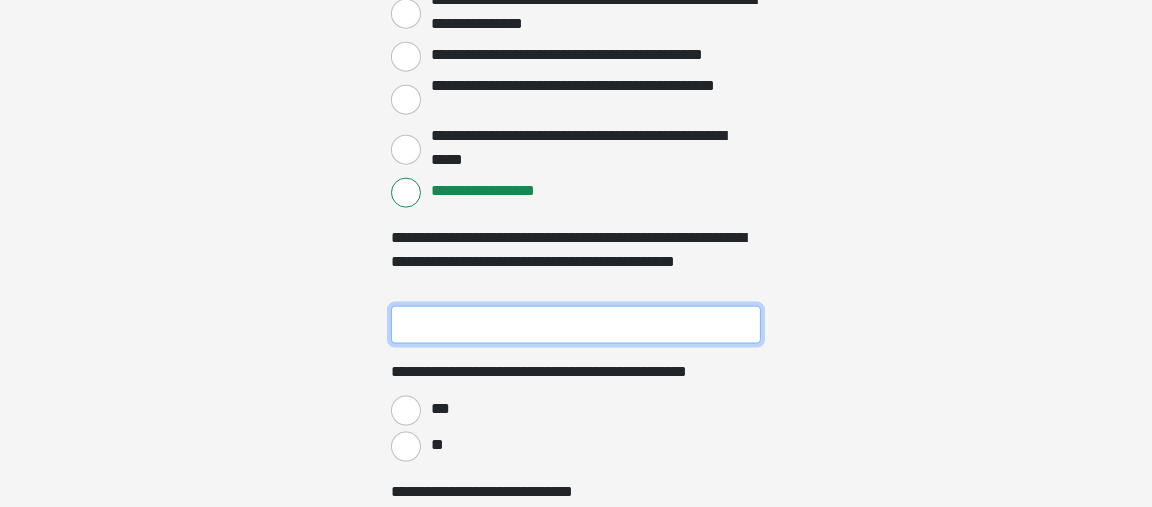 click on "**********" at bounding box center (576, 325) 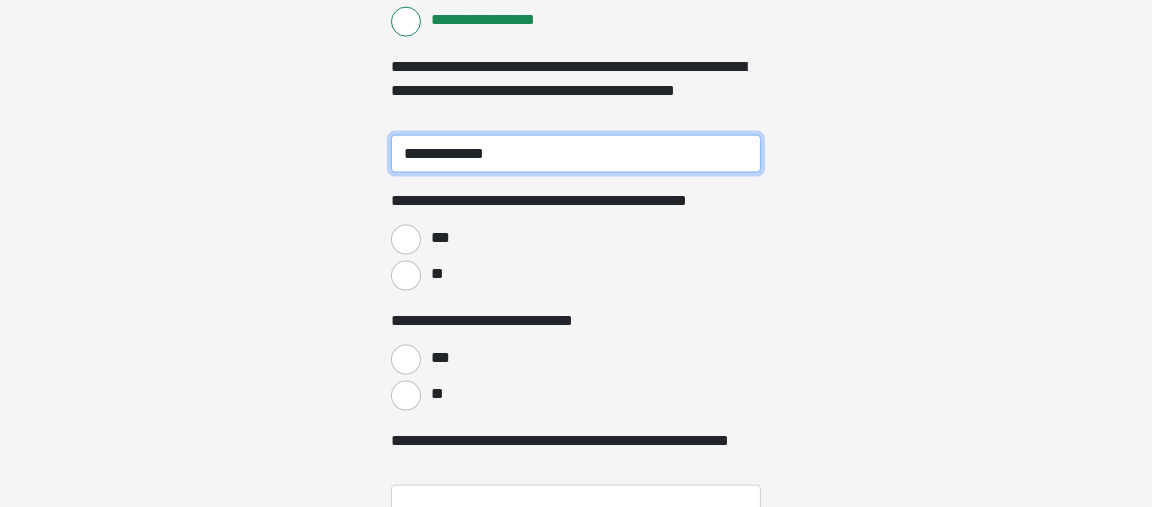 scroll, scrollTop: 3499, scrollLeft: 0, axis: vertical 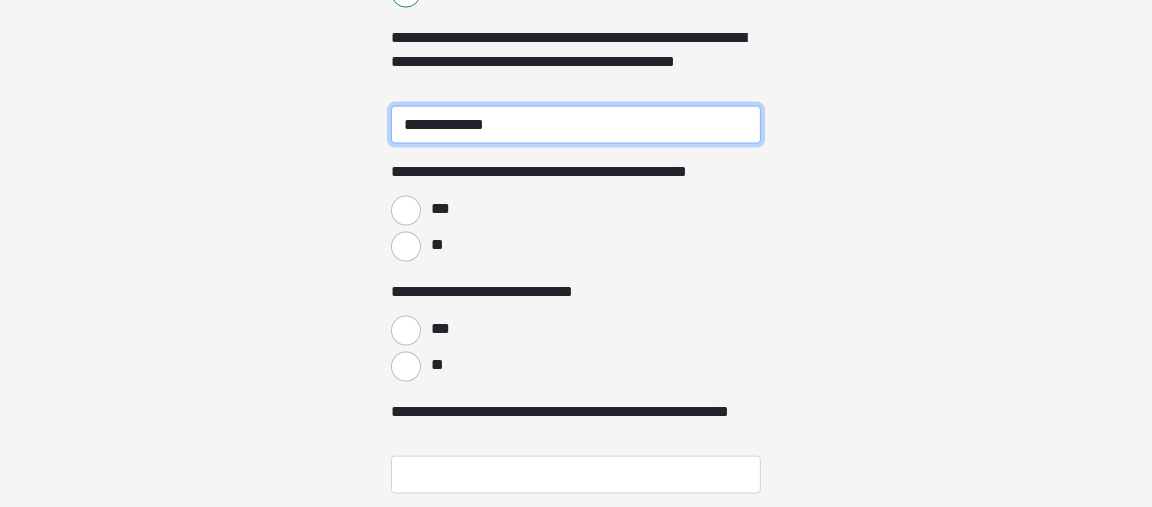 type on "**********" 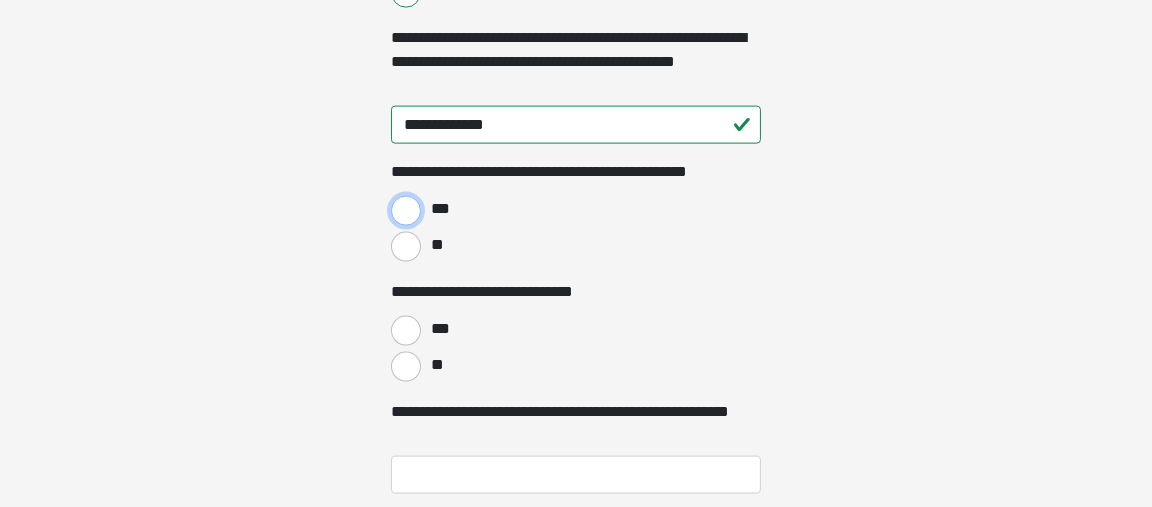 click on "***" at bounding box center (406, 211) 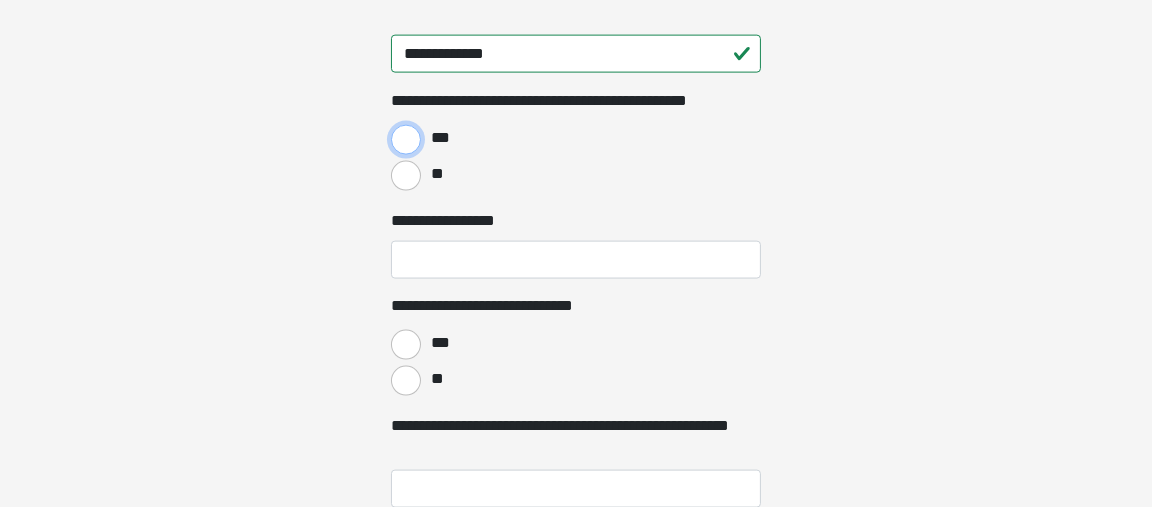 scroll, scrollTop: 3599, scrollLeft: 0, axis: vertical 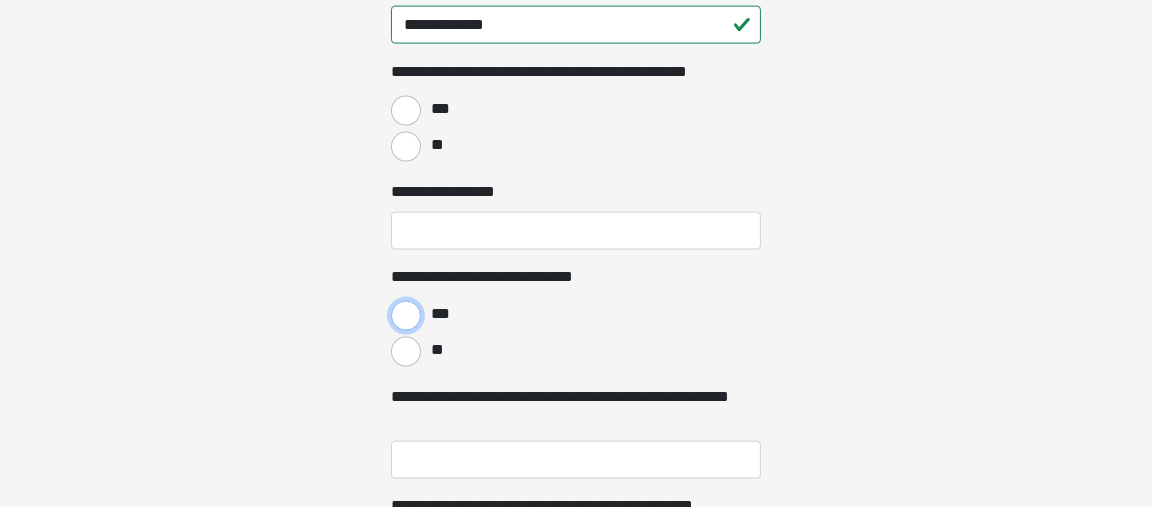 click on "***" at bounding box center [406, 316] 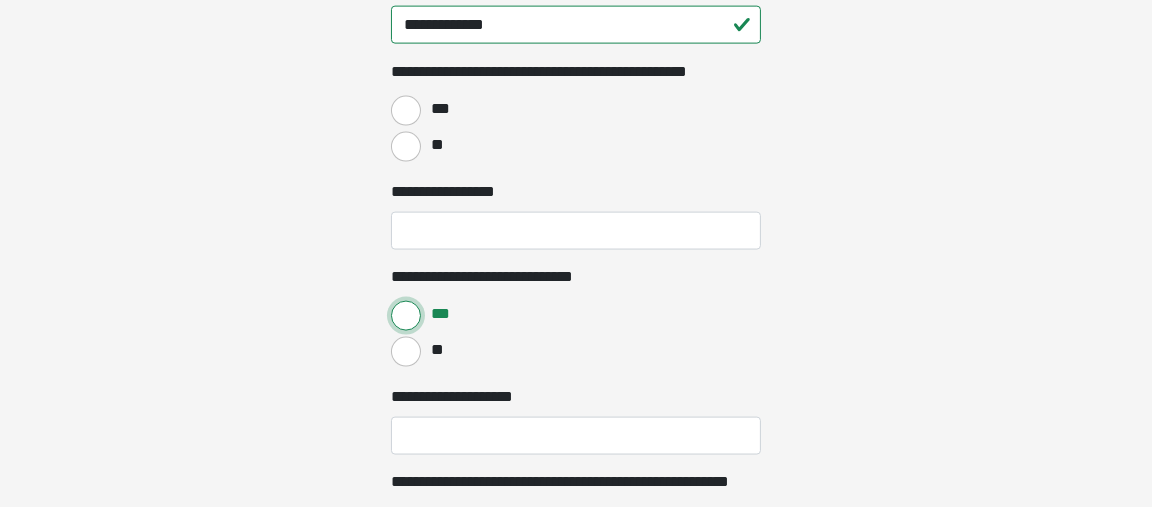 scroll, scrollTop: 3699, scrollLeft: 0, axis: vertical 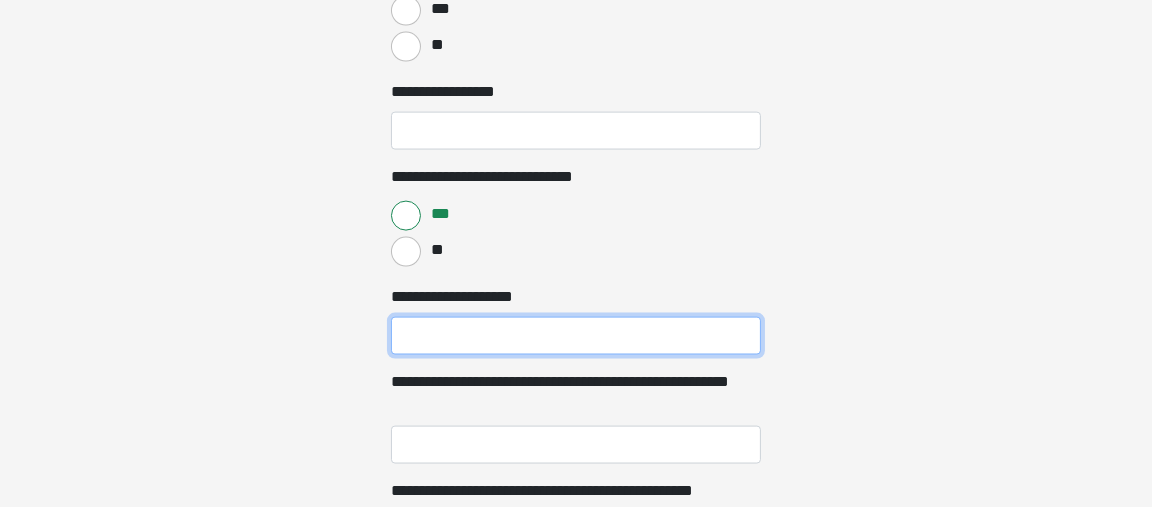 click on "**********" at bounding box center (576, 336) 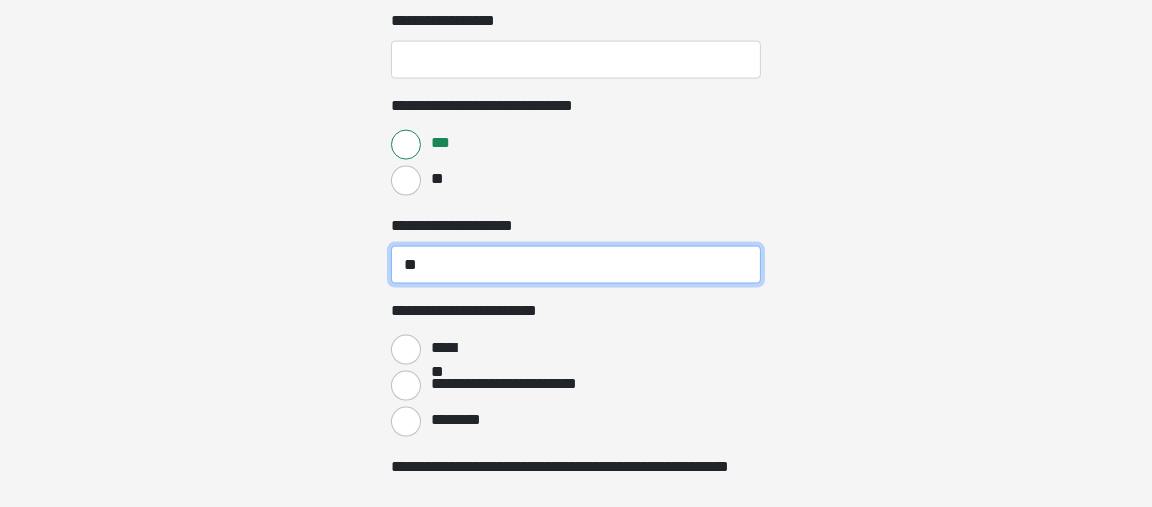 scroll, scrollTop: 3799, scrollLeft: 0, axis: vertical 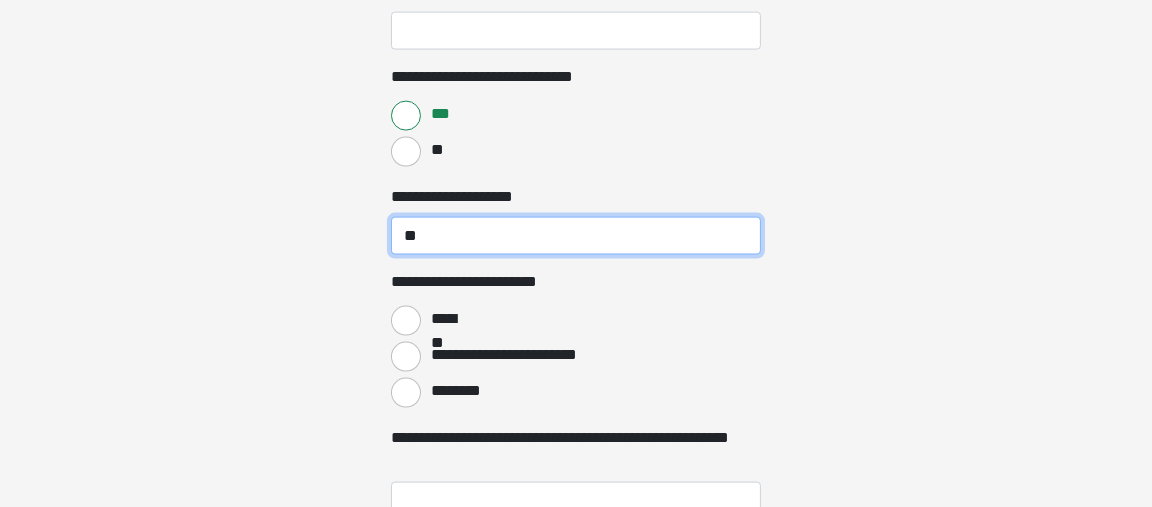 type on "**" 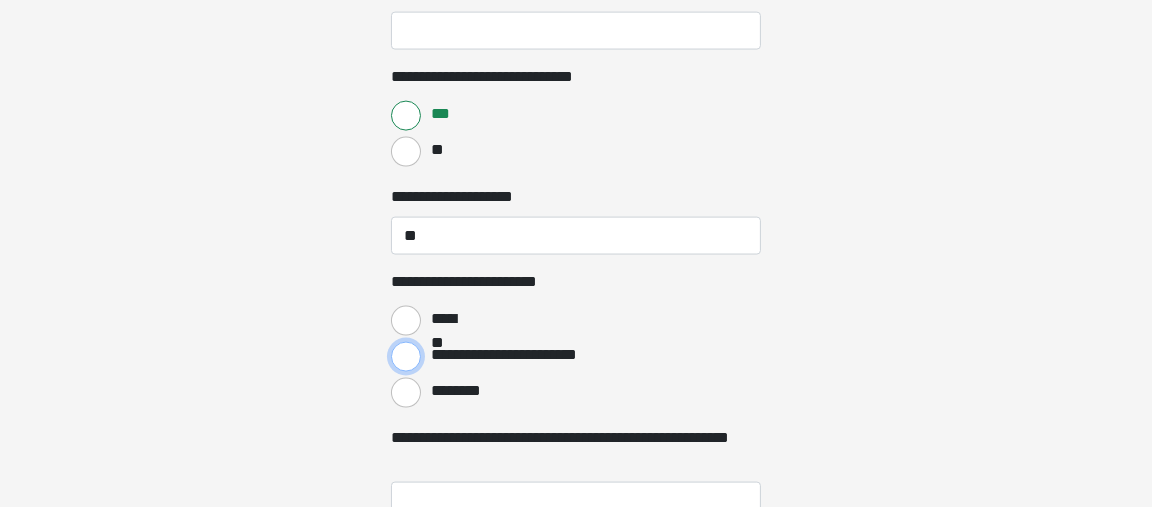 click on "**********" at bounding box center [406, 357] 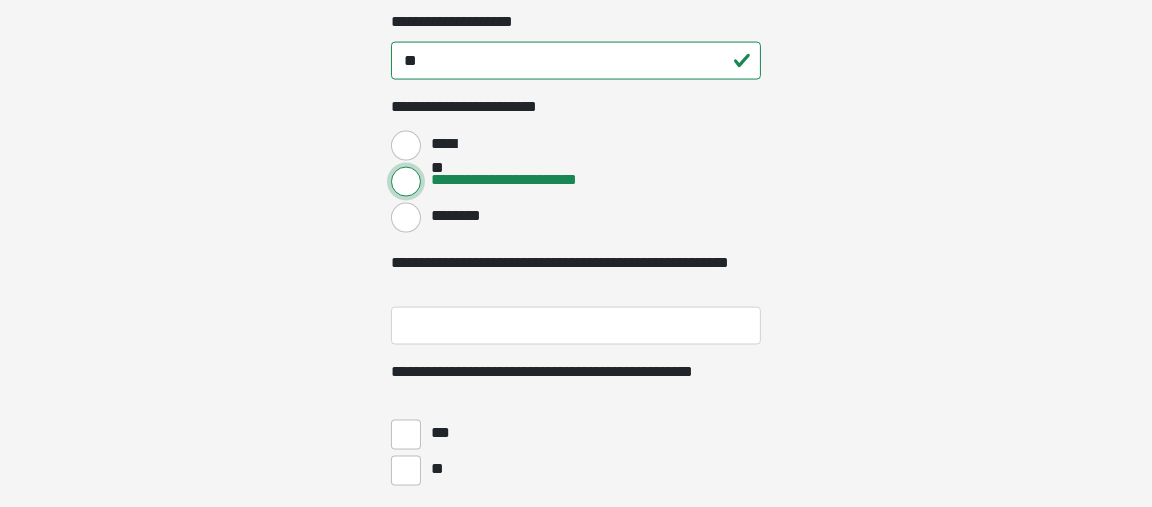 scroll, scrollTop: 3999, scrollLeft: 0, axis: vertical 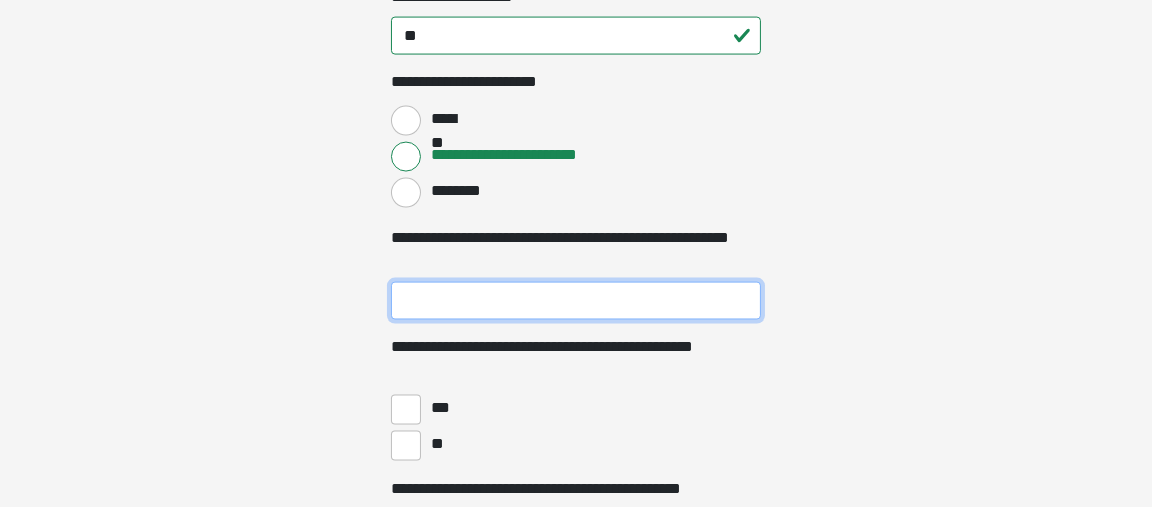 click on "**********" at bounding box center (576, 301) 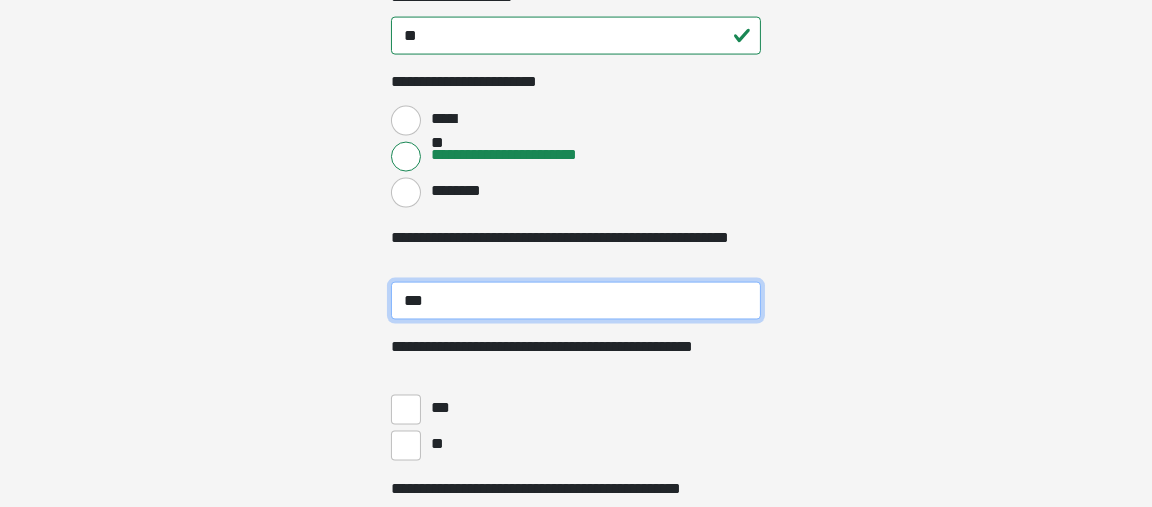 scroll, scrollTop: 4100, scrollLeft: 0, axis: vertical 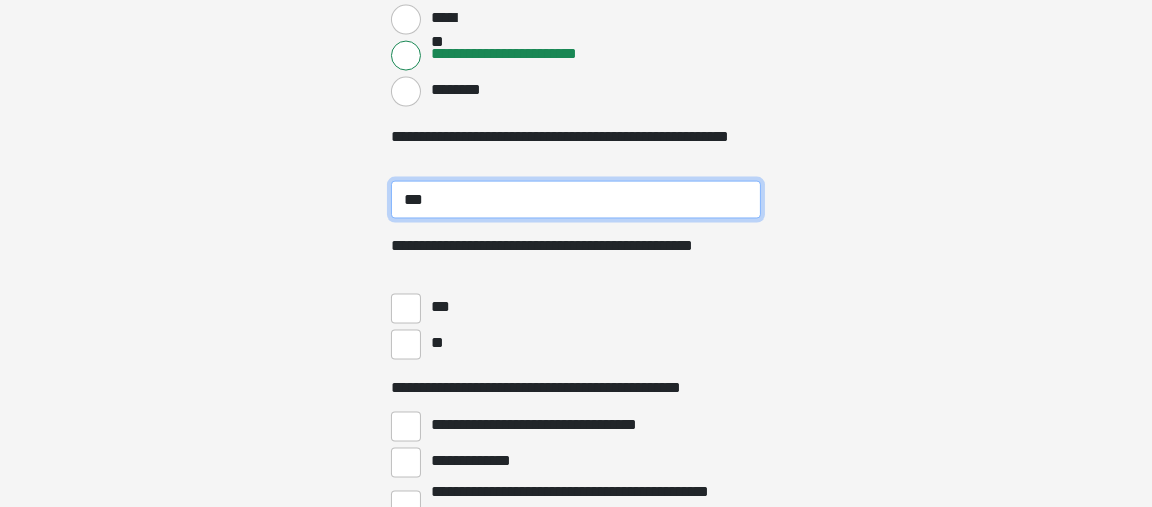 type on "***" 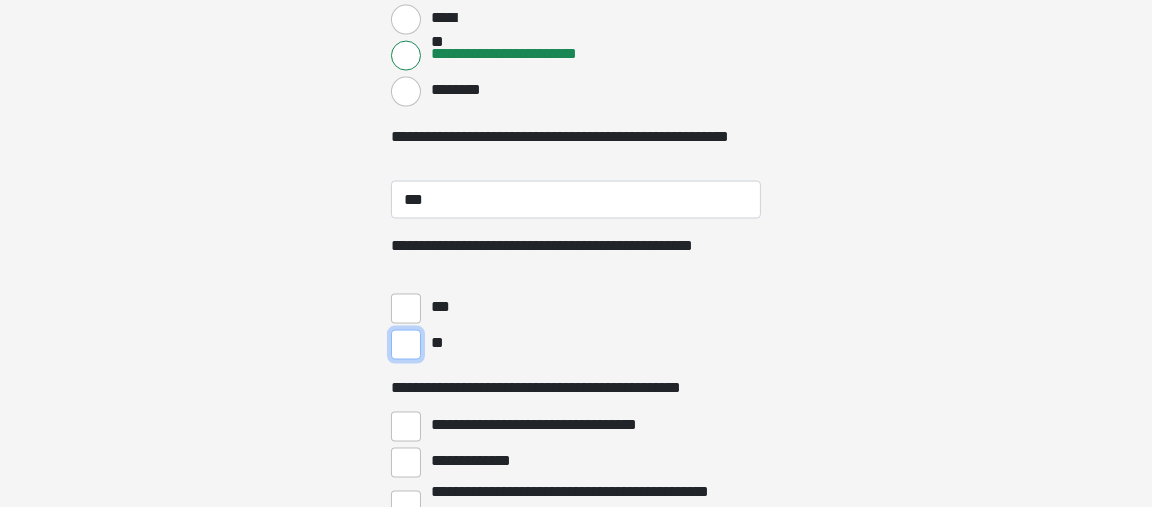 click on "**" at bounding box center [406, 345] 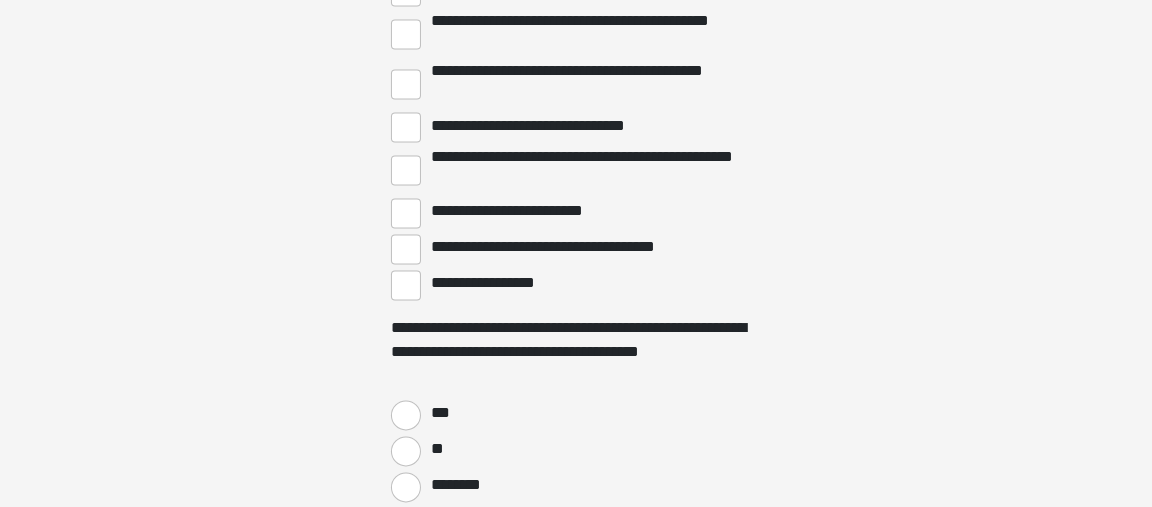 scroll, scrollTop: 4599, scrollLeft: 0, axis: vertical 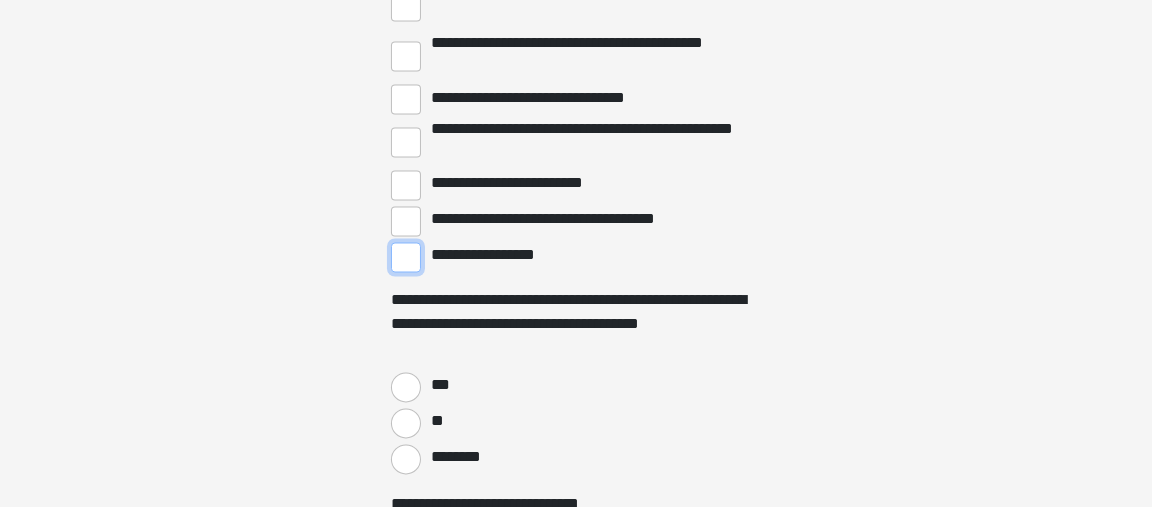 click on "**********" at bounding box center [406, 258] 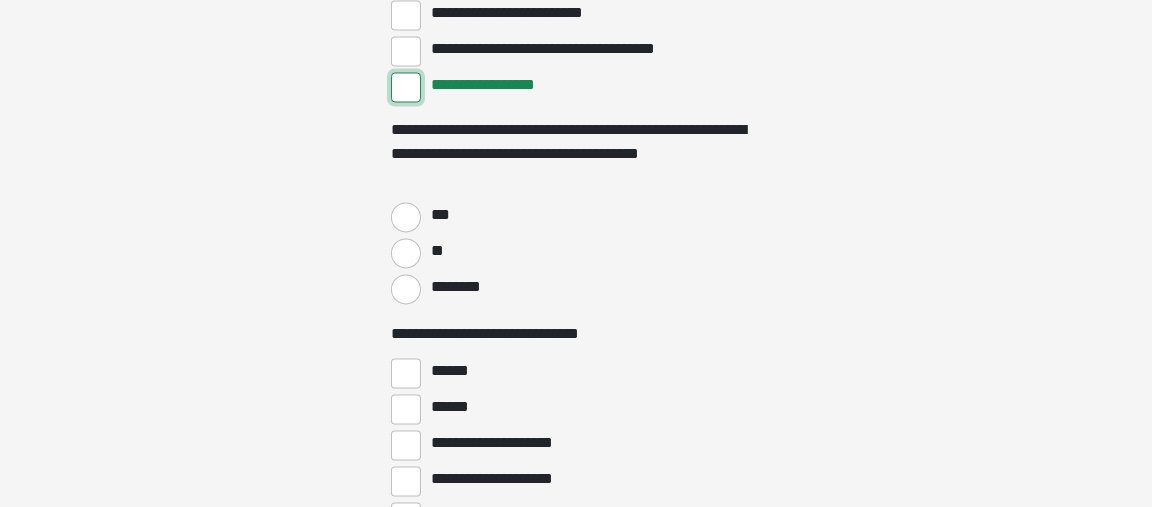 scroll, scrollTop: 4799, scrollLeft: 0, axis: vertical 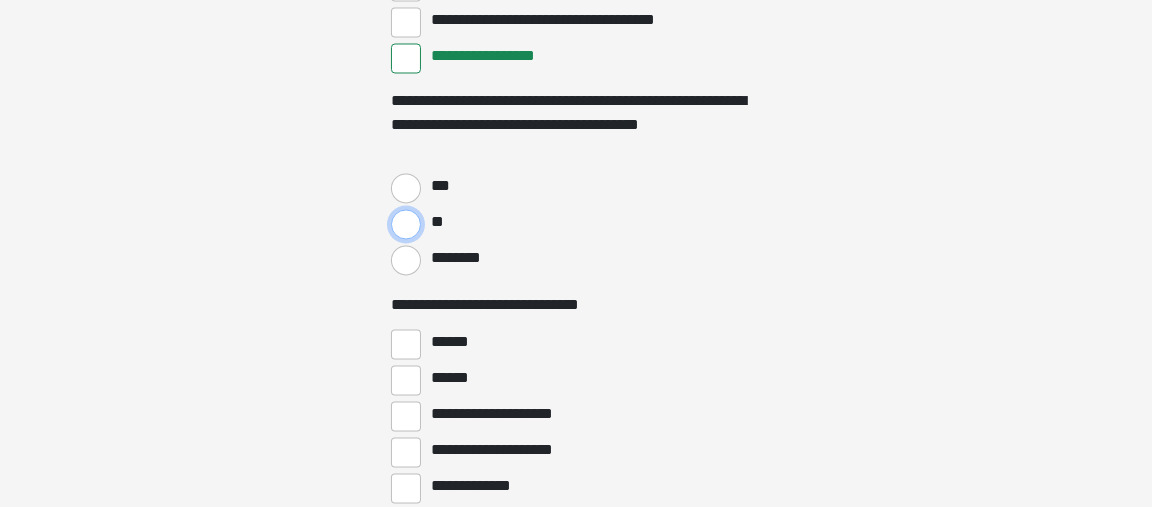 click on "**" at bounding box center (406, 224) 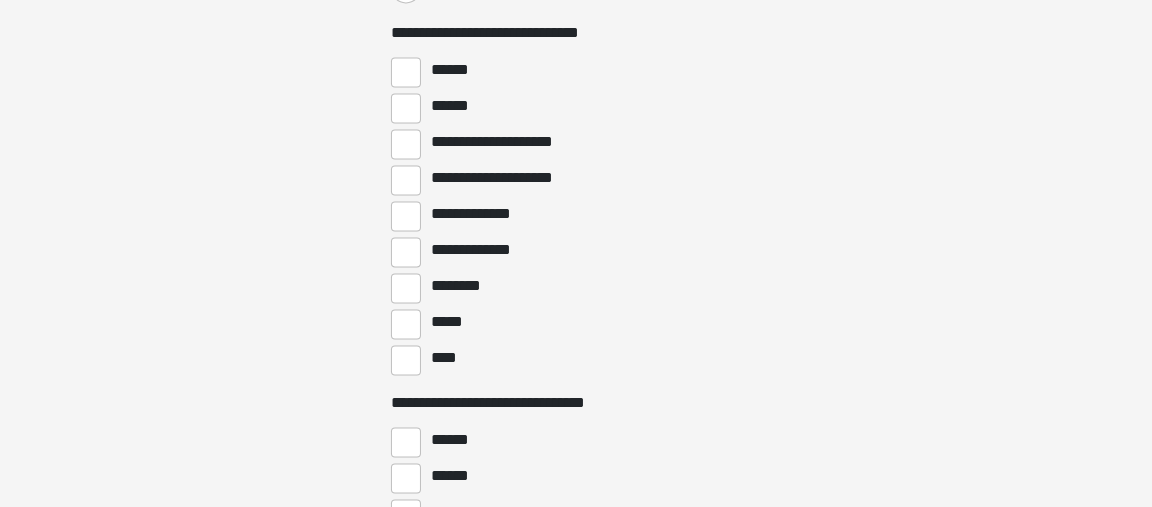 scroll, scrollTop: 5099, scrollLeft: 0, axis: vertical 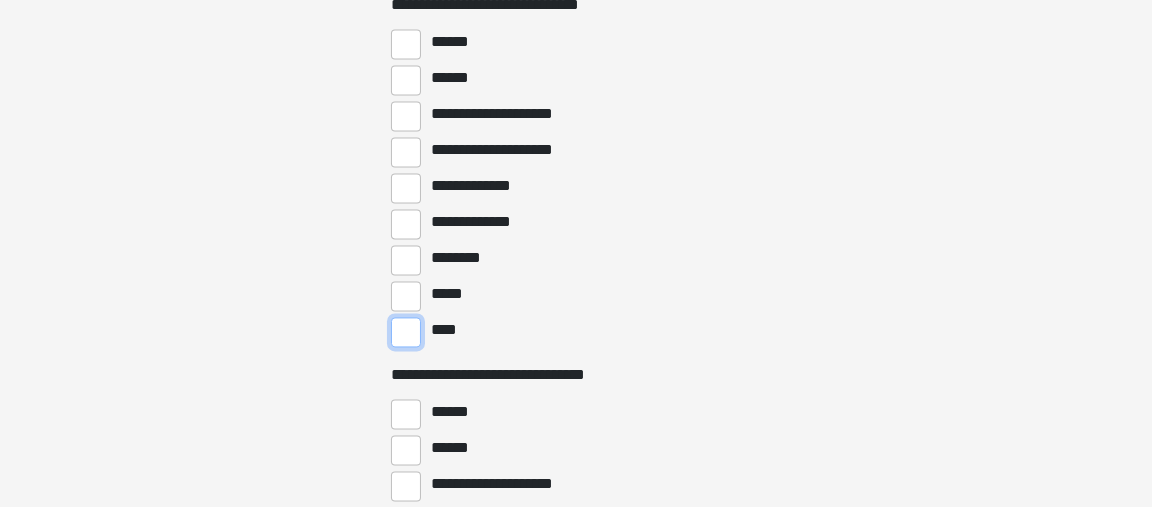 click on "****" at bounding box center [406, 332] 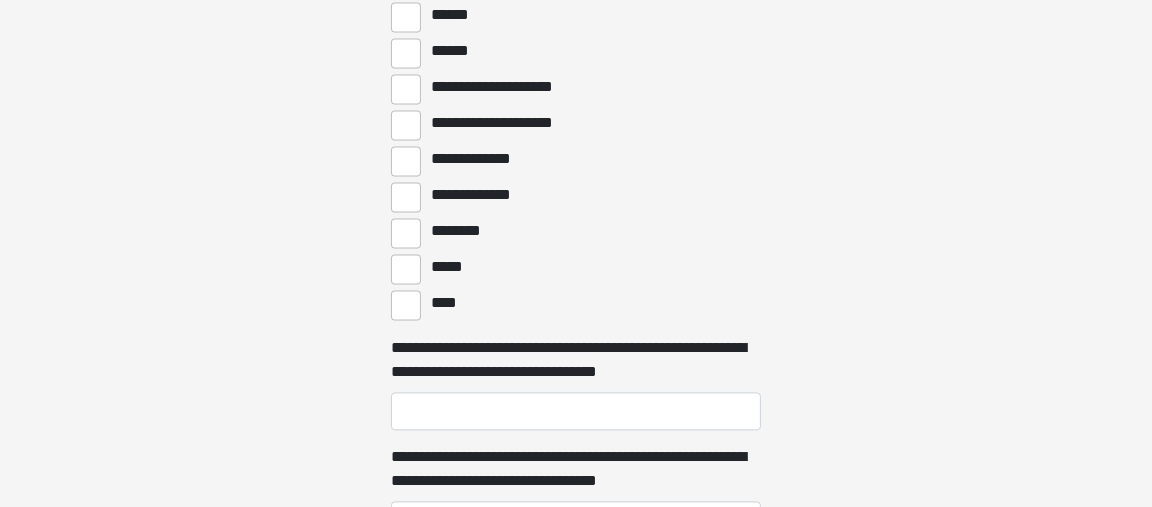 scroll, scrollTop: 5599, scrollLeft: 0, axis: vertical 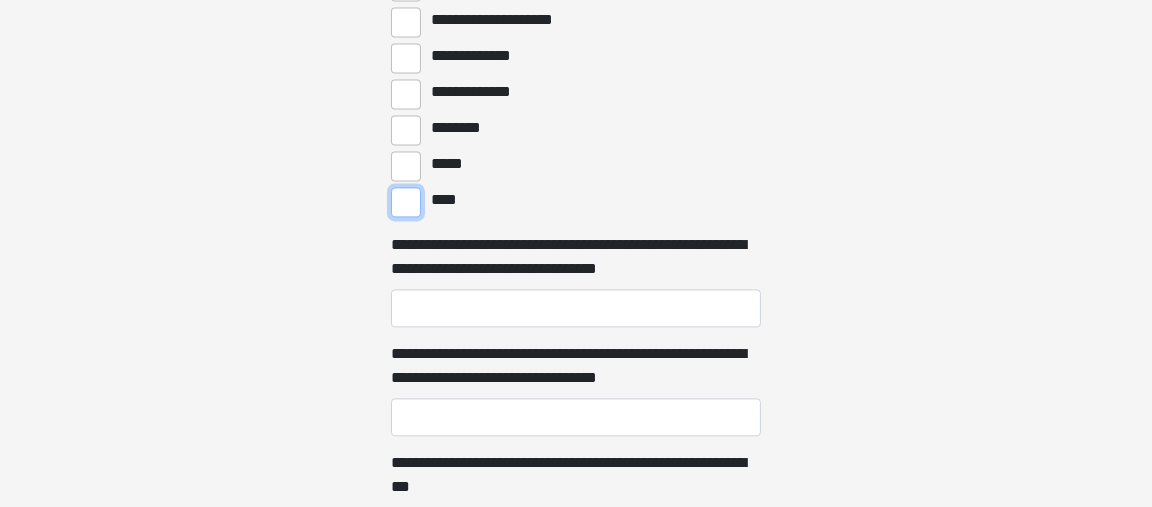 click on "****" at bounding box center (406, 202) 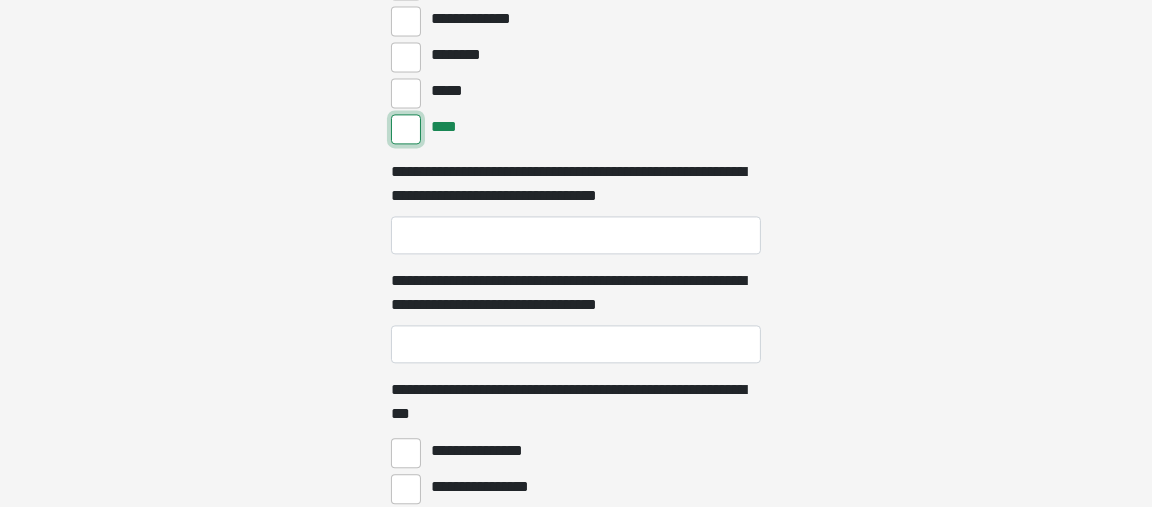 scroll, scrollTop: 5699, scrollLeft: 0, axis: vertical 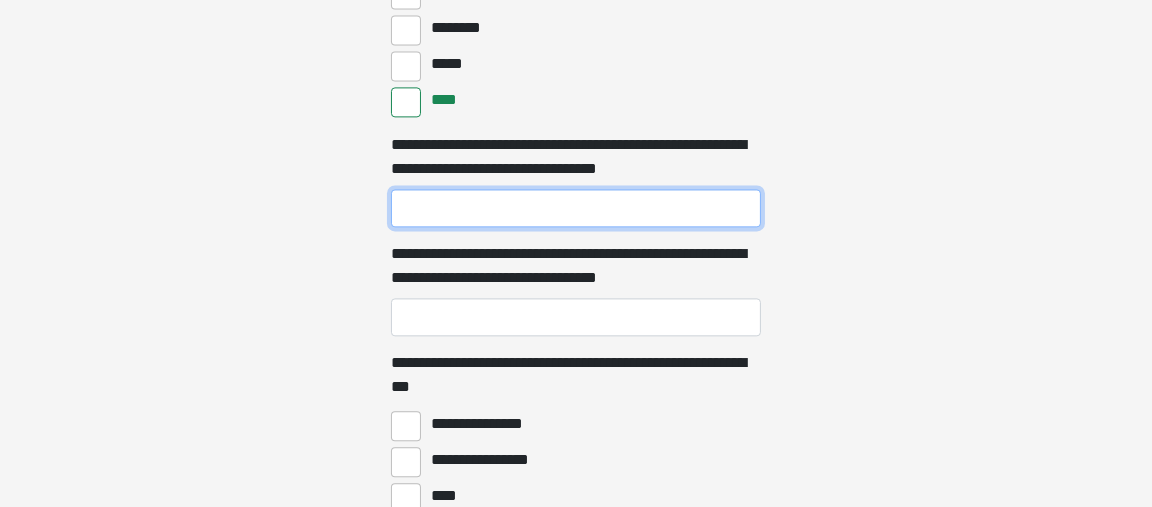click on "**********" at bounding box center [576, 208] 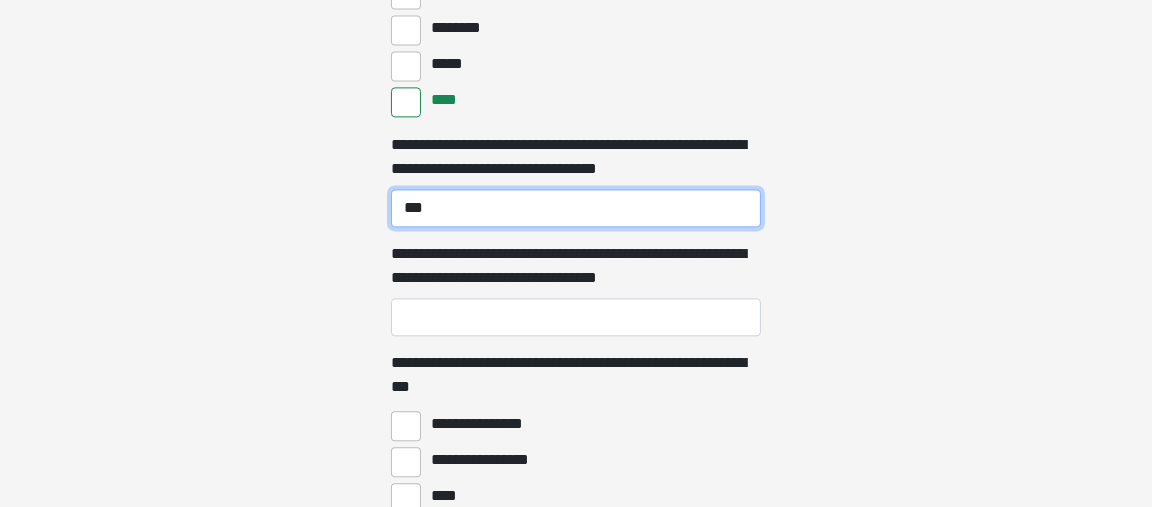 type on "***" 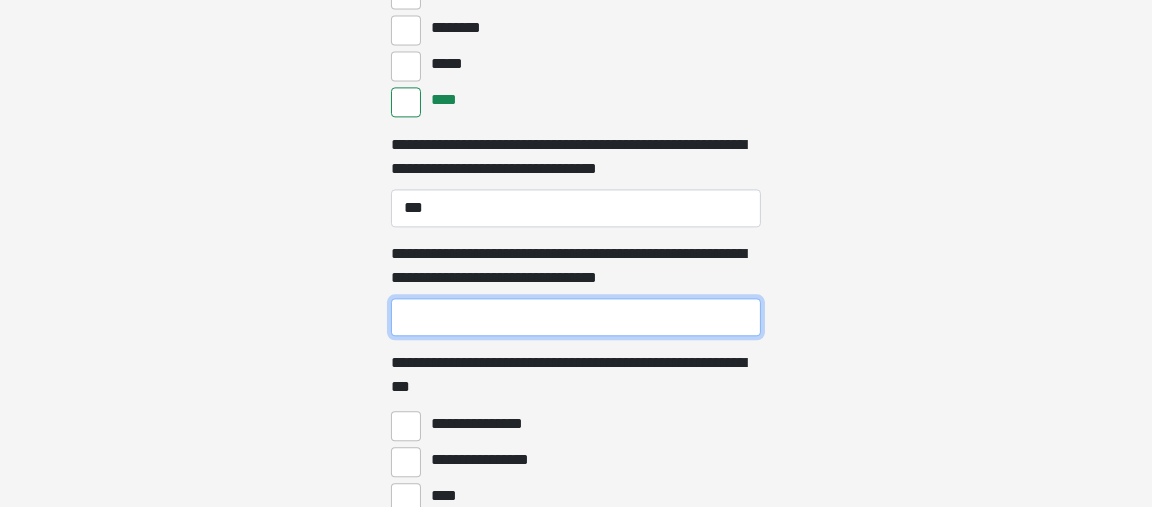 click on "**********" at bounding box center [576, 317] 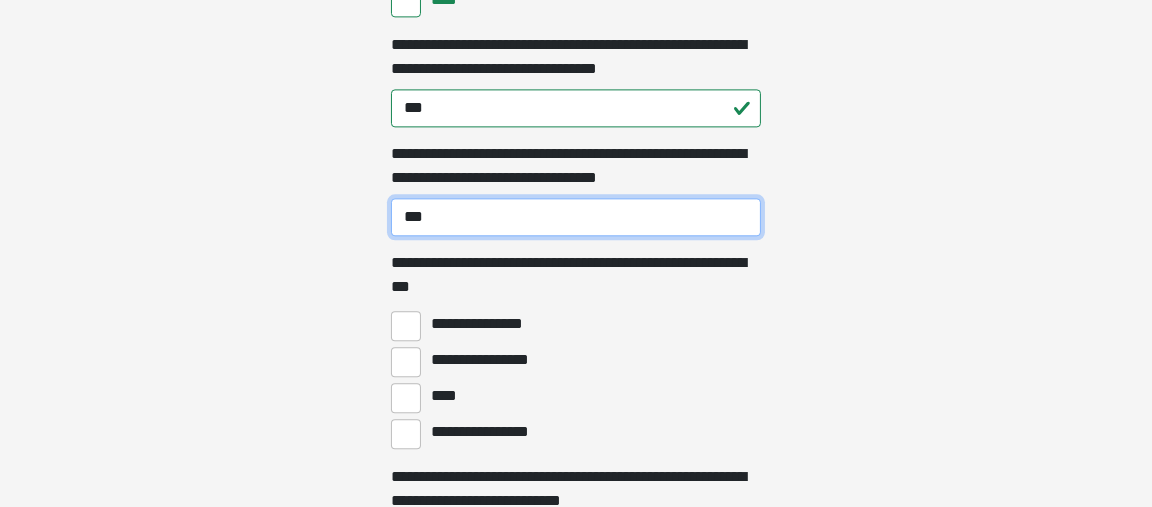 scroll, scrollTop: 5899, scrollLeft: 0, axis: vertical 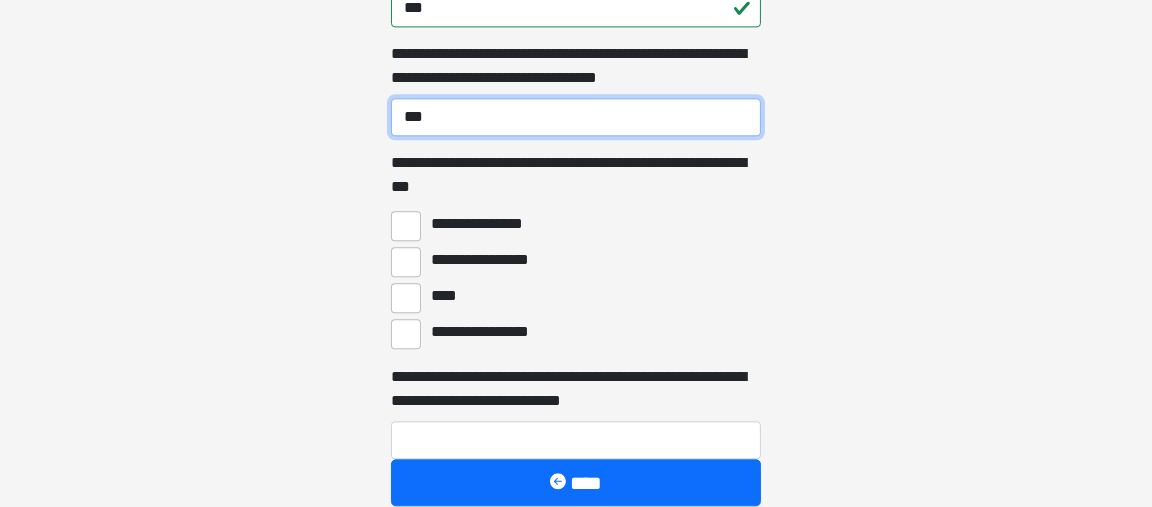 type on "***" 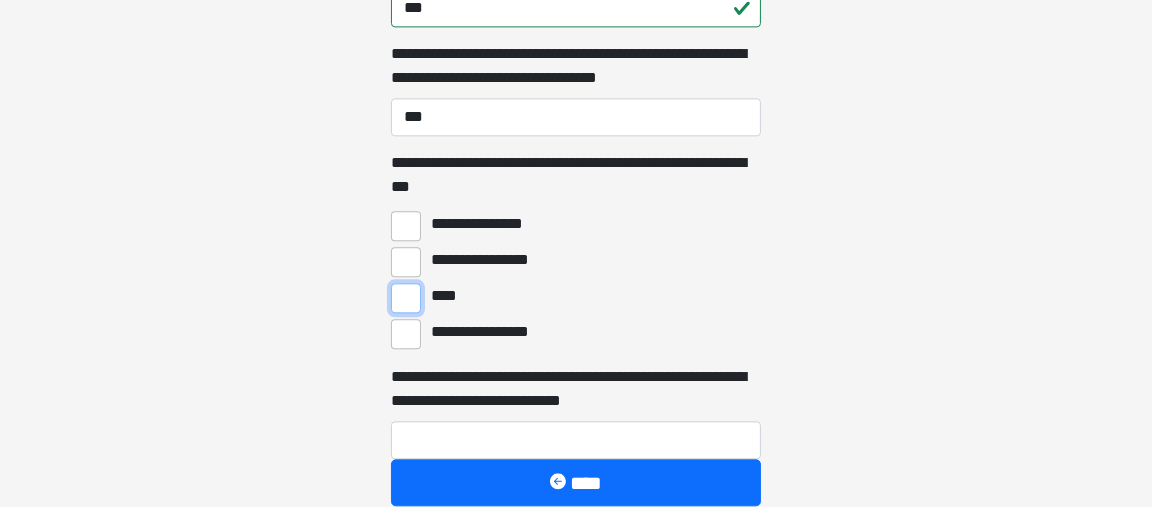 click on "****" at bounding box center [406, 298] 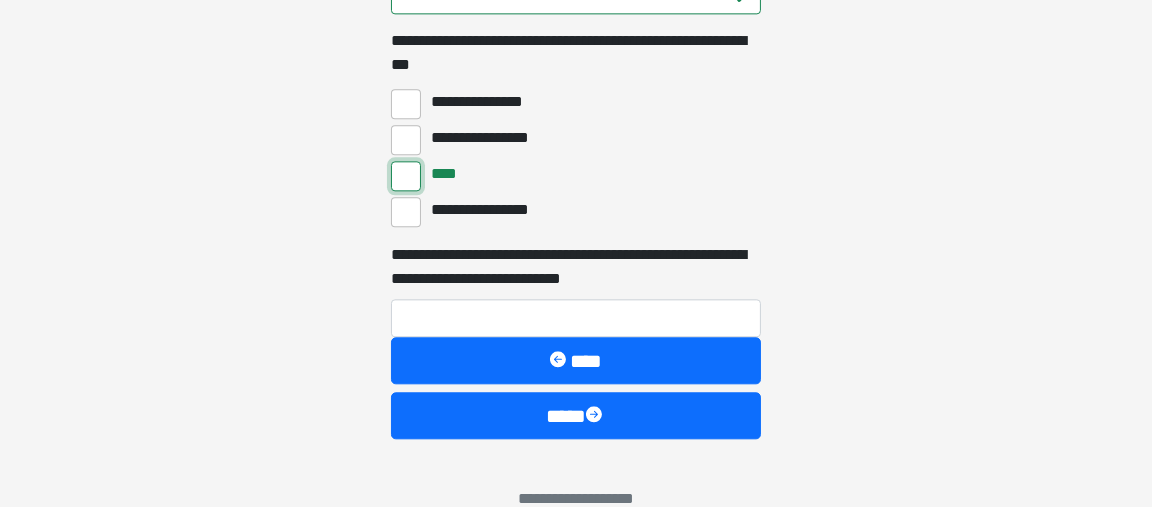 scroll, scrollTop: 6087, scrollLeft: 0, axis: vertical 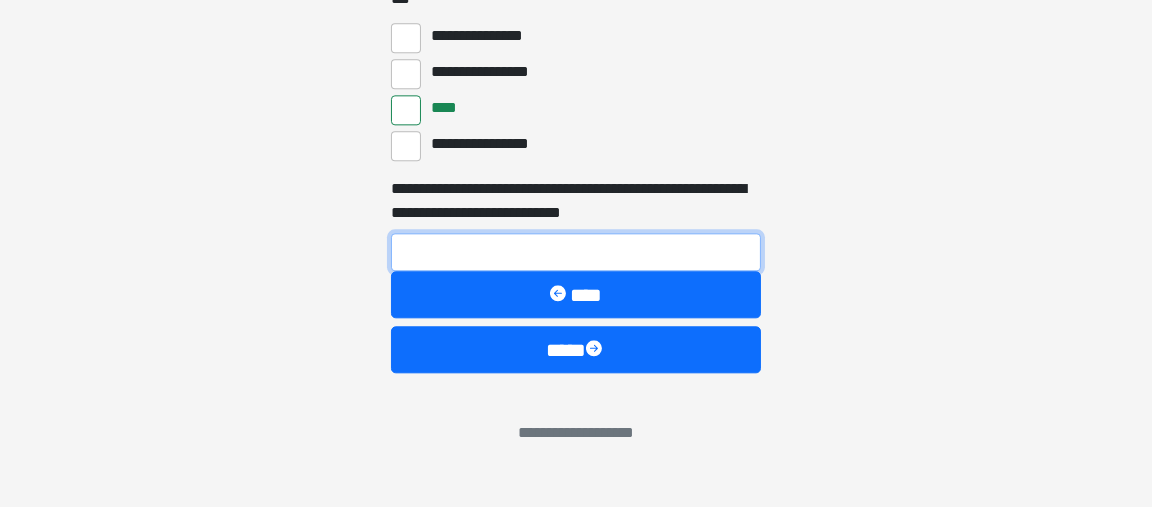 click on "**********" at bounding box center (576, 252) 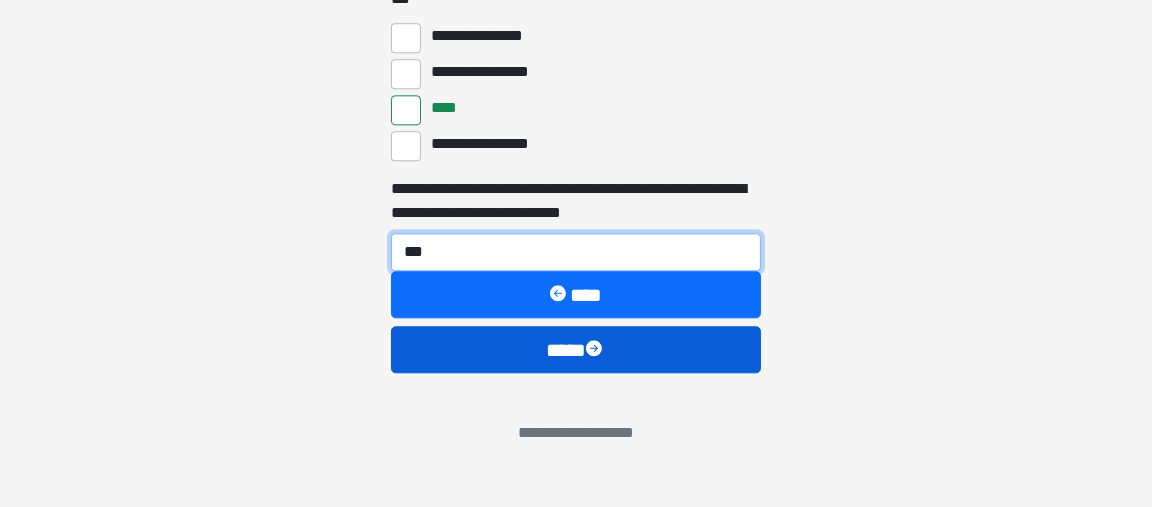 type on "***" 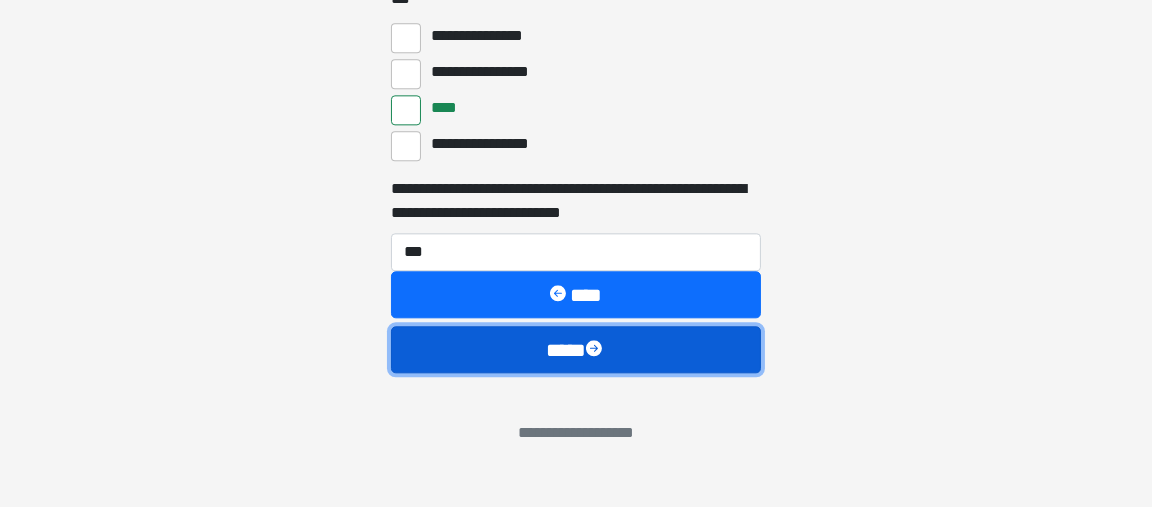 click at bounding box center (596, 350) 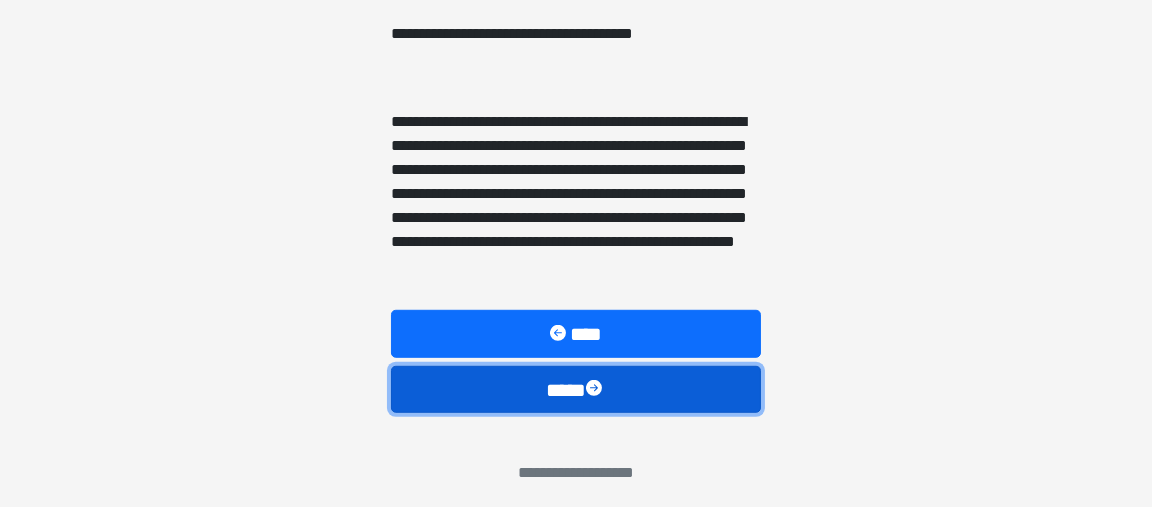 scroll, scrollTop: 1699, scrollLeft: 0, axis: vertical 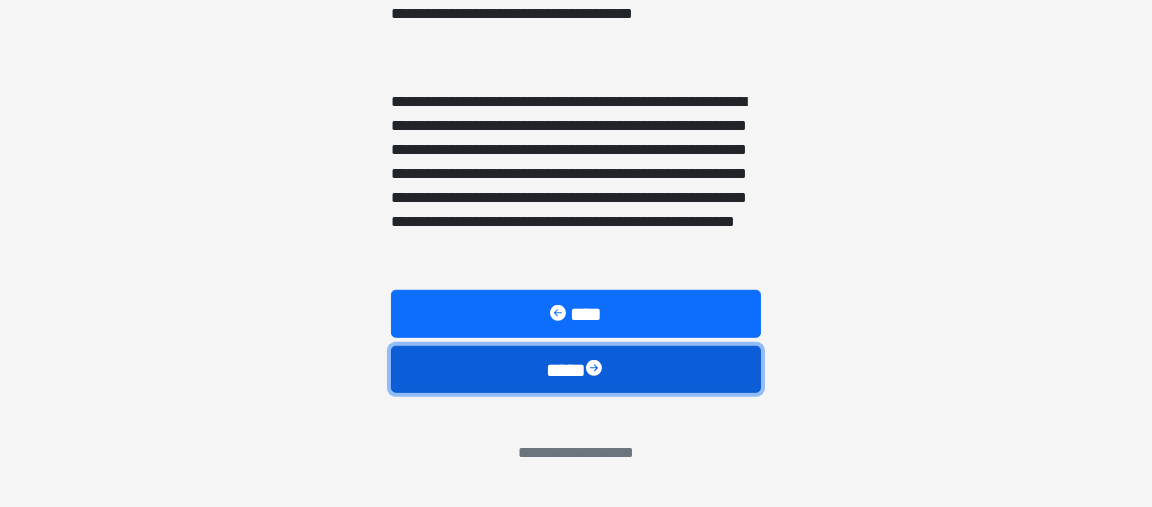 click on "****" at bounding box center (576, 369) 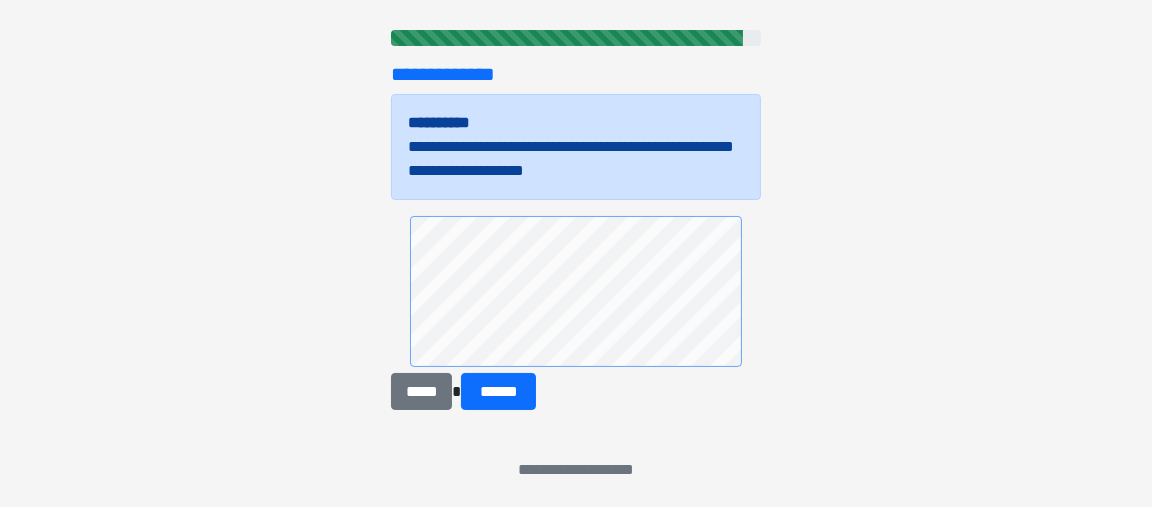 scroll, scrollTop: 233, scrollLeft: 0, axis: vertical 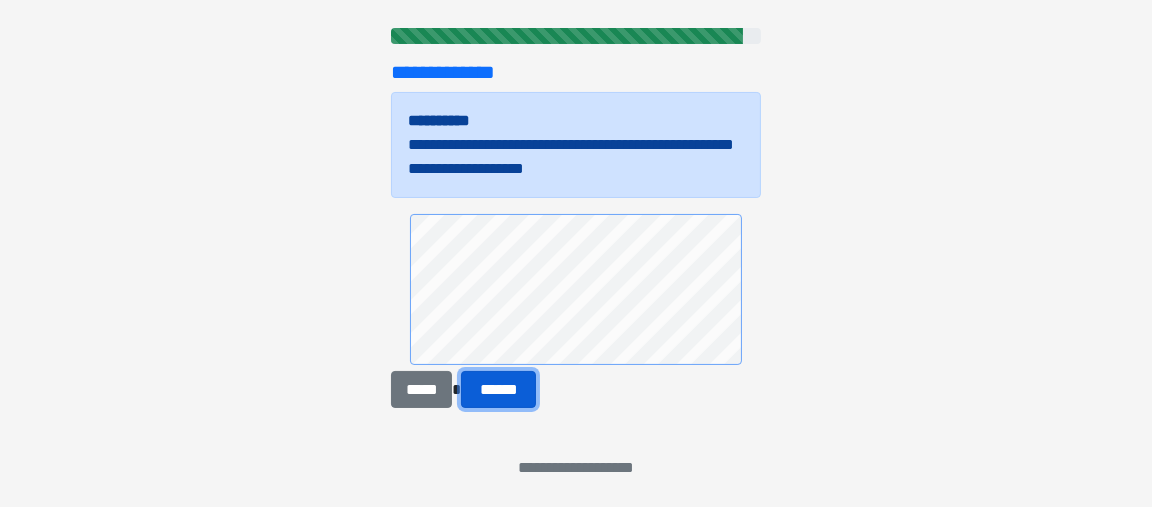 click on "******" at bounding box center (498, 389) 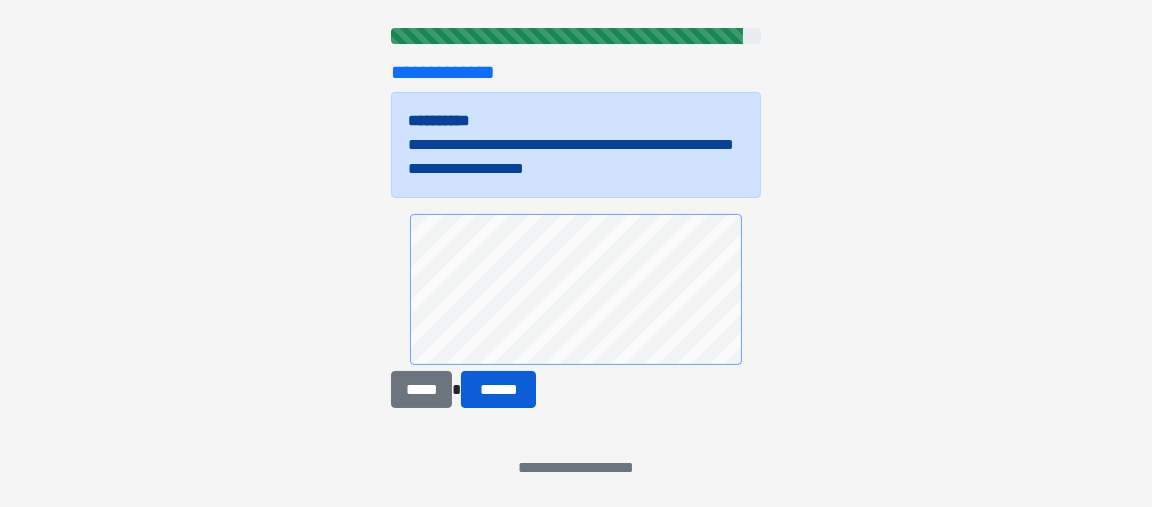 scroll, scrollTop: 18, scrollLeft: 0, axis: vertical 